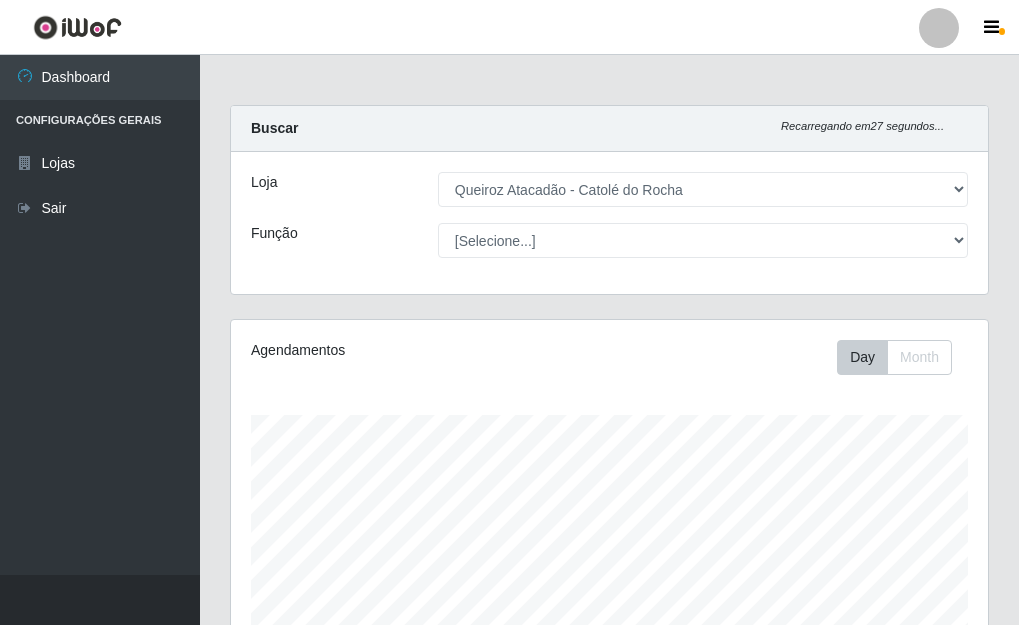 select on "500" 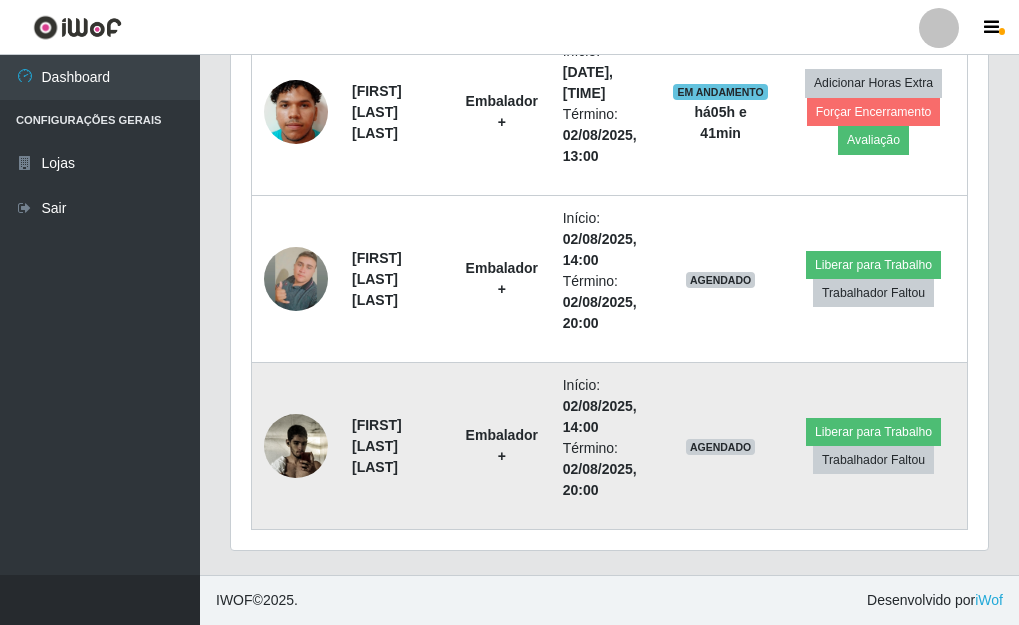 scroll, scrollTop: 1182, scrollLeft: 0, axis: vertical 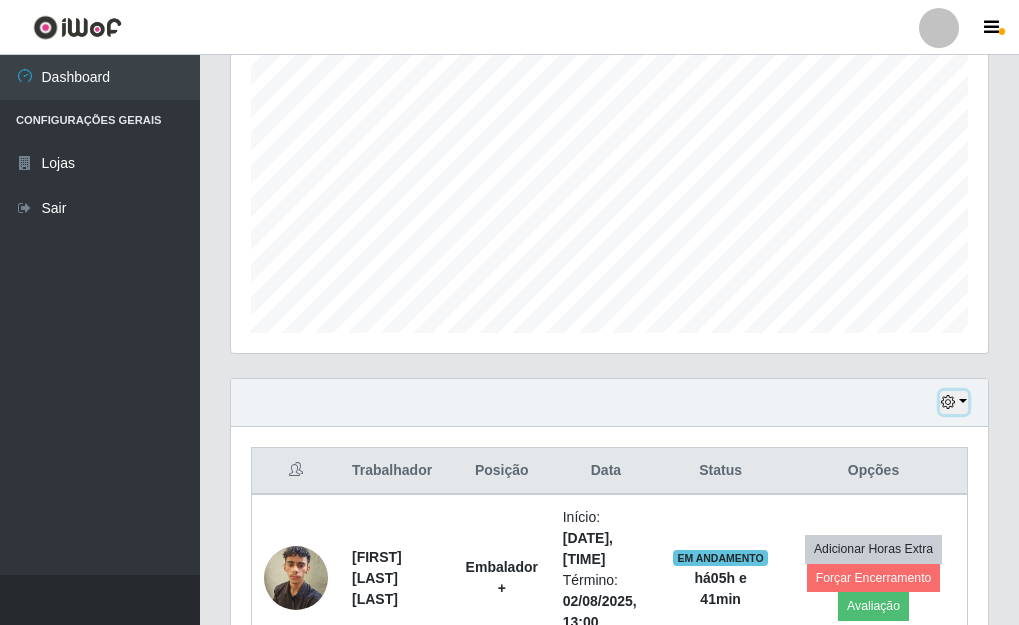 click at bounding box center [948, 402] 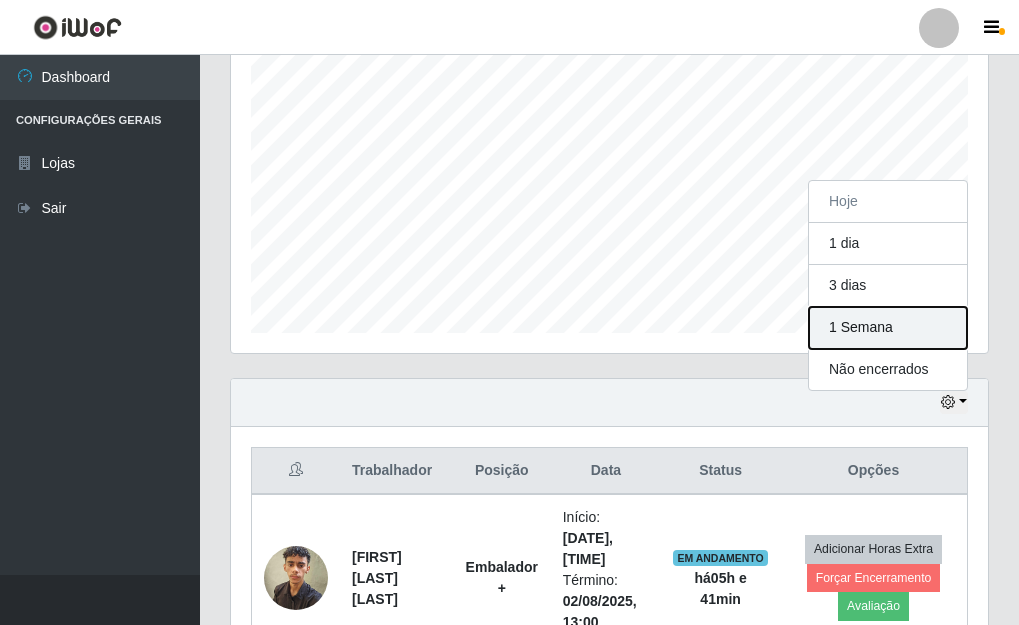 click on "1 Semana" at bounding box center [888, 328] 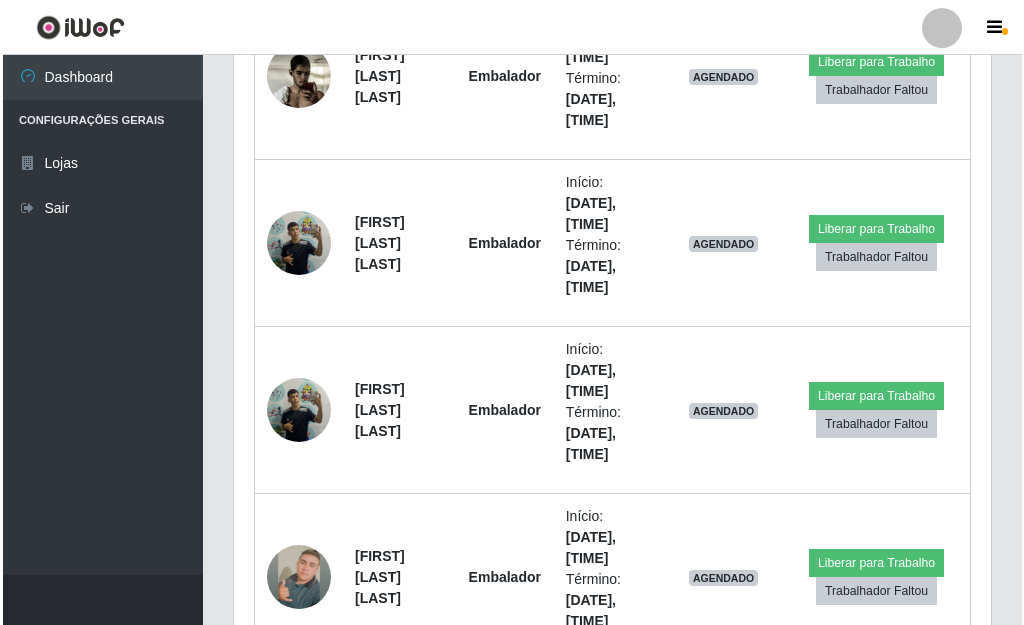 scroll, scrollTop: 2955, scrollLeft: 0, axis: vertical 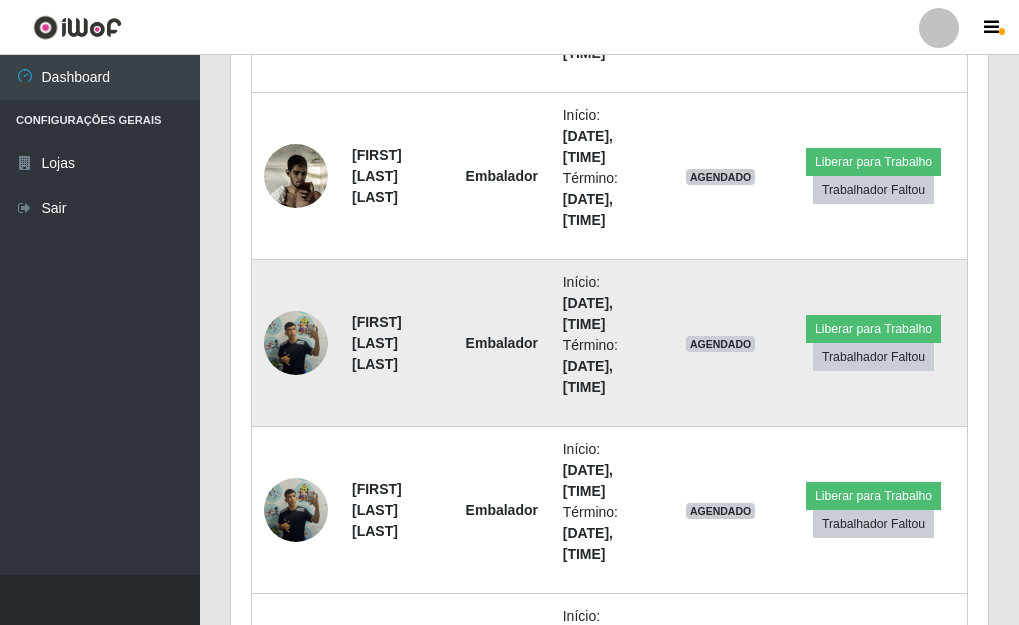 click at bounding box center (296, 343) 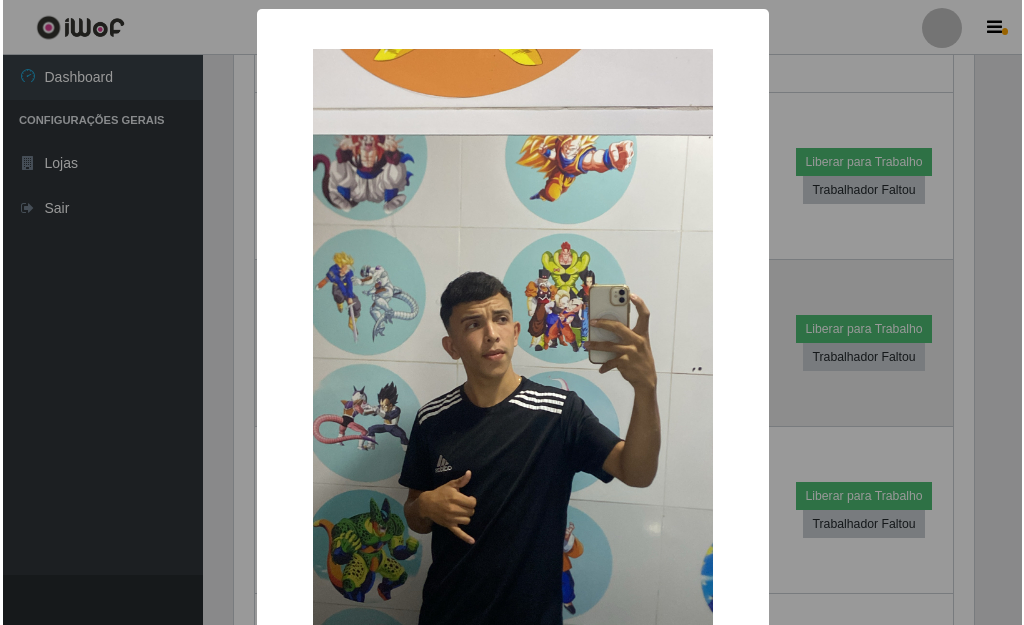 scroll, scrollTop: 999585, scrollLeft: 999255, axis: both 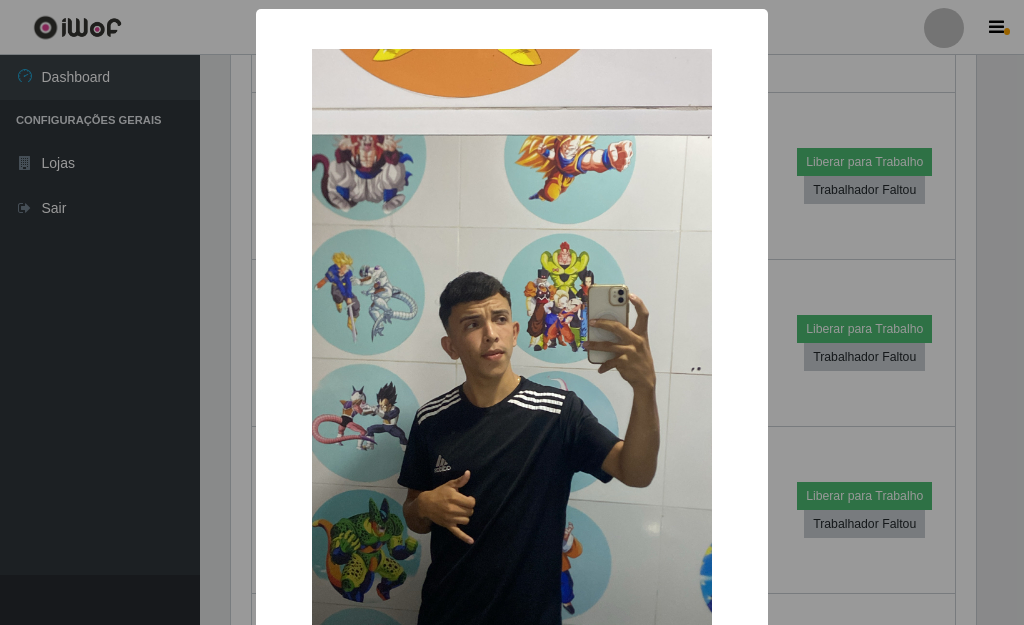 click on "× OK Cancel" at bounding box center [512, 312] 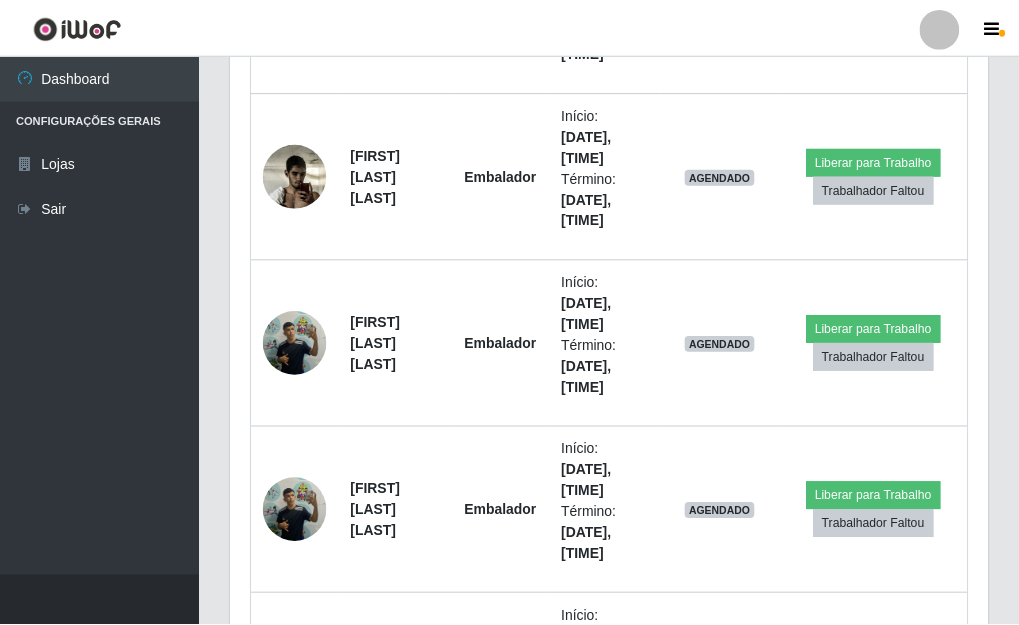 scroll, scrollTop: 999585, scrollLeft: 999243, axis: both 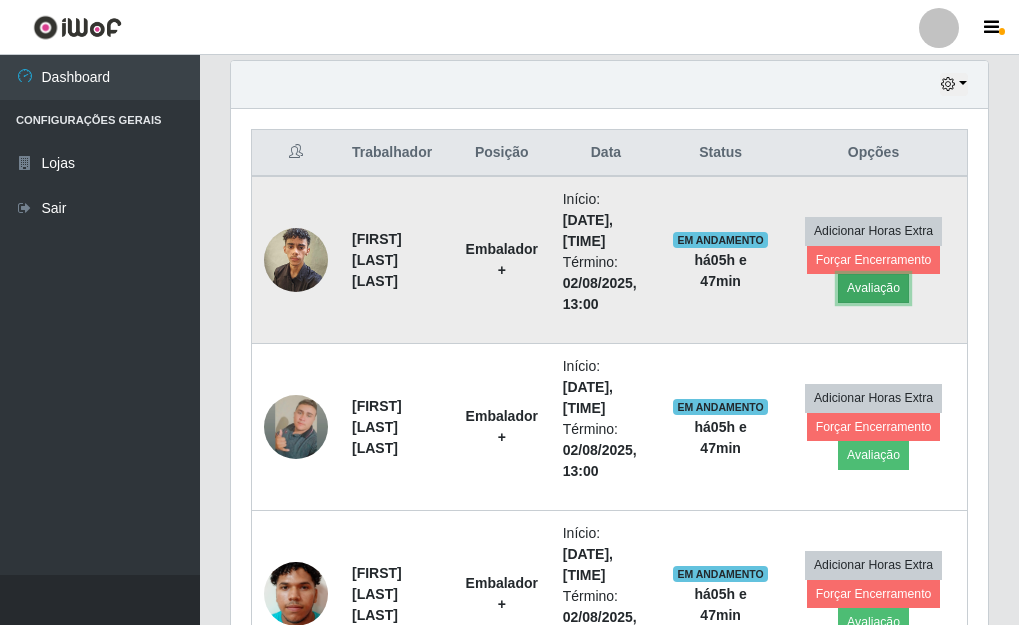 click on "Avaliação" at bounding box center (873, 288) 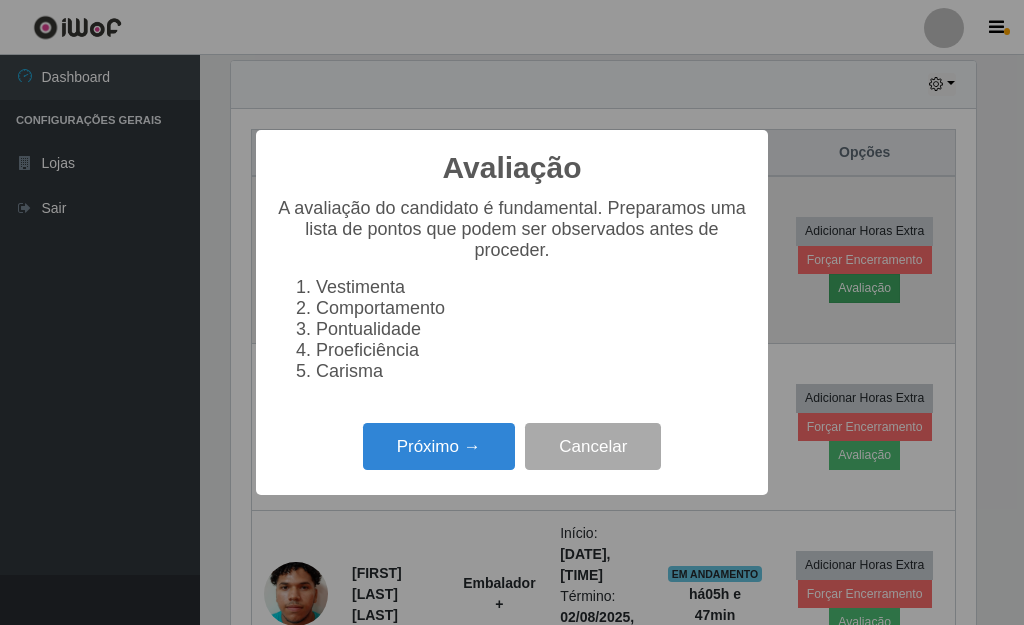 scroll, scrollTop: 999585, scrollLeft: 999255, axis: both 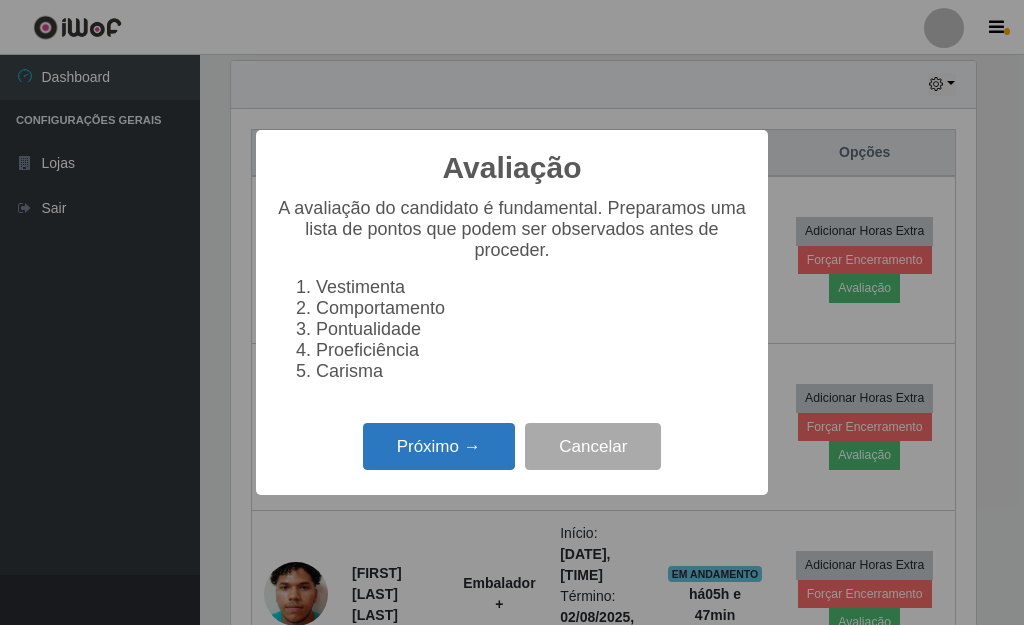 click on "Próximo →" at bounding box center [439, 446] 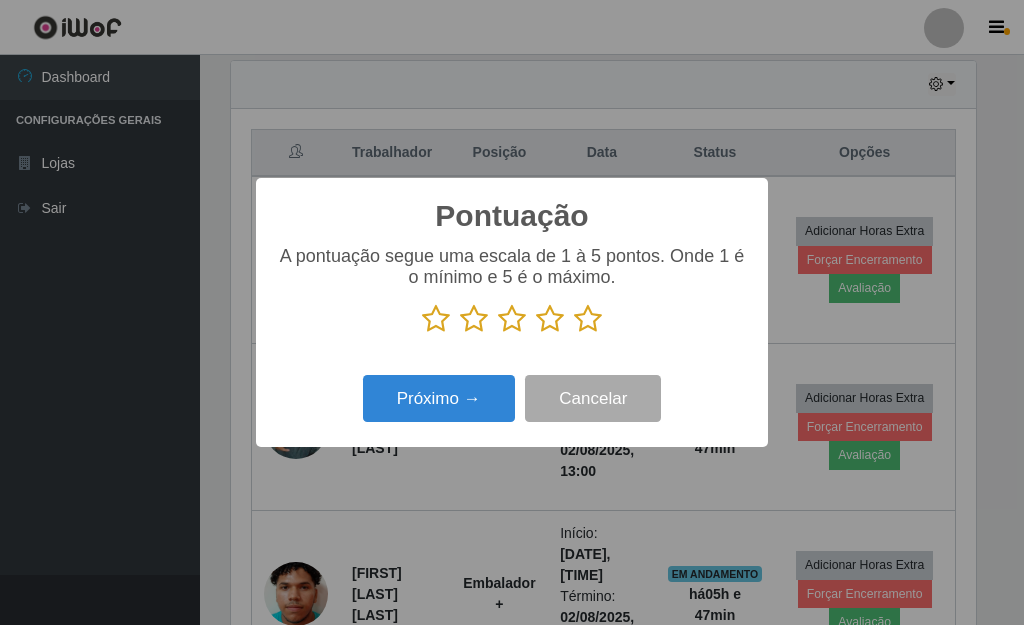 scroll, scrollTop: 999585, scrollLeft: 999255, axis: both 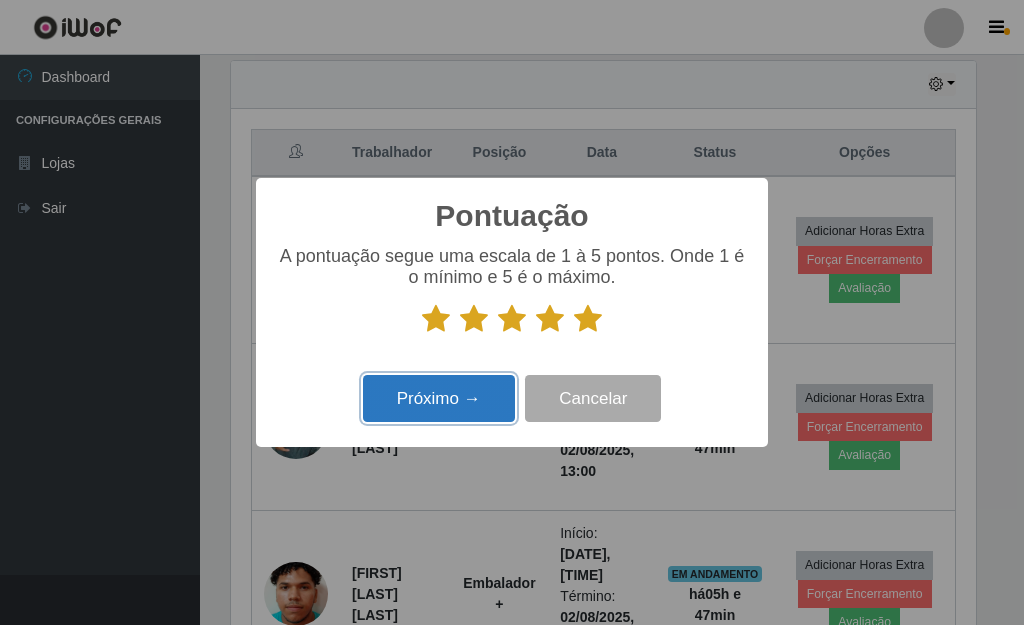 click on "Próximo →" at bounding box center (439, 398) 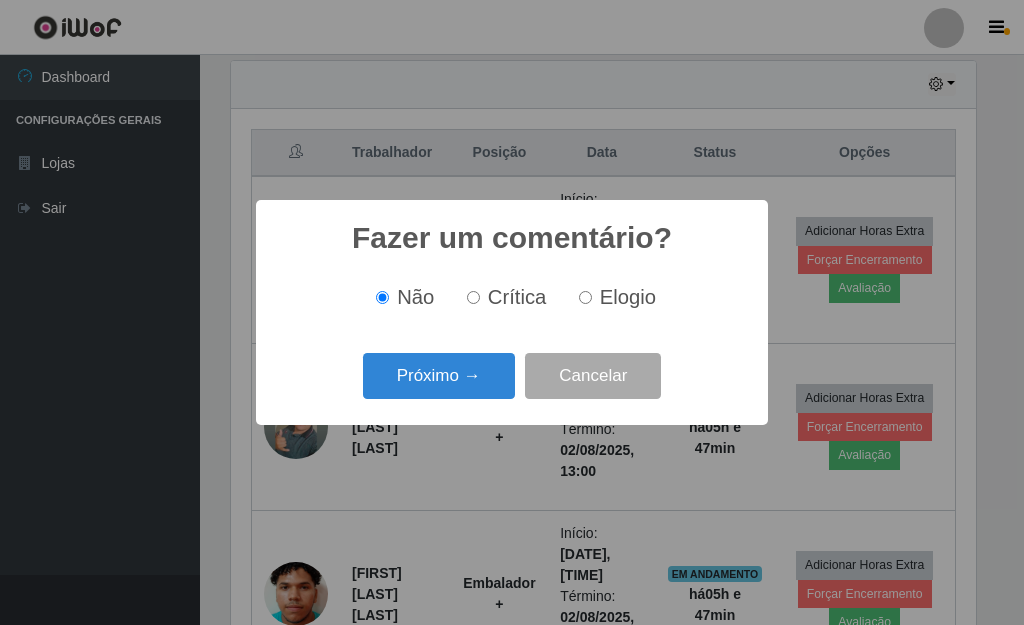 scroll, scrollTop: 999585, scrollLeft: 999255, axis: both 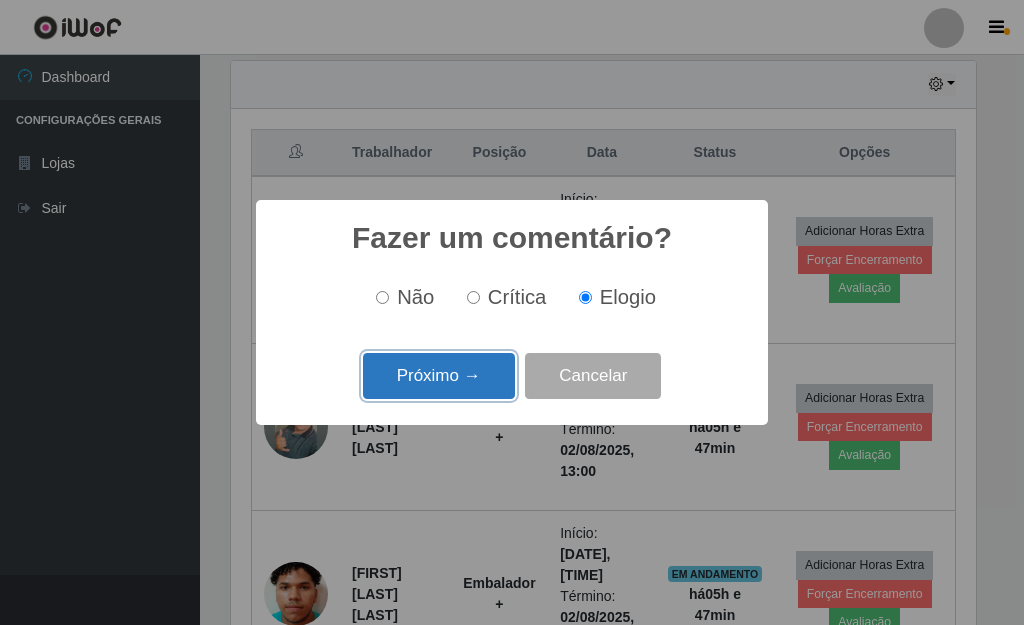click on "Próximo →" at bounding box center [439, 376] 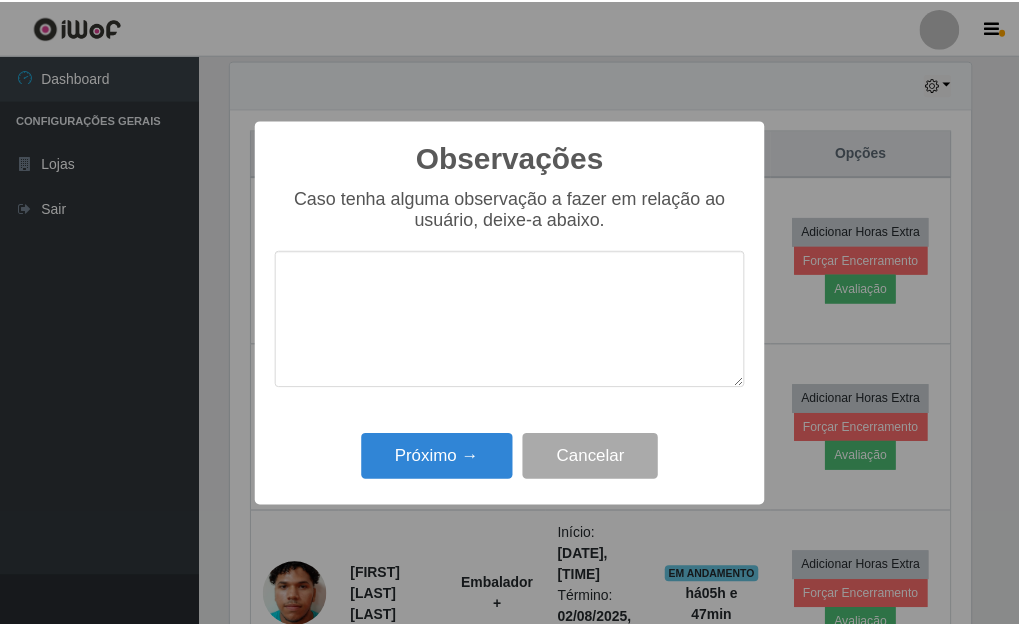 scroll, scrollTop: 999585, scrollLeft: 999255, axis: both 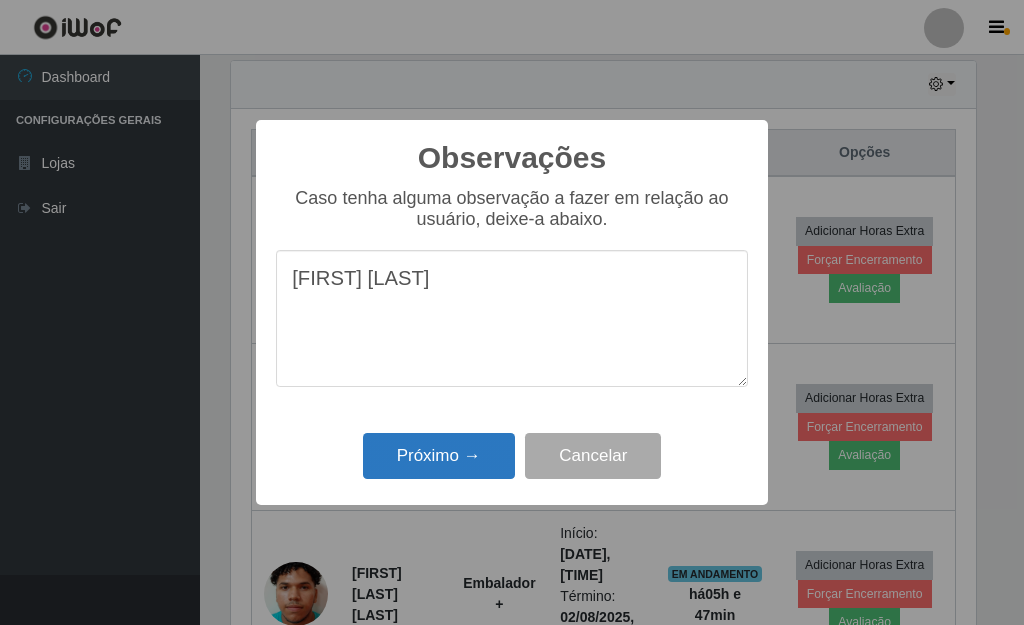 type on "[FIRST] [LAST]" 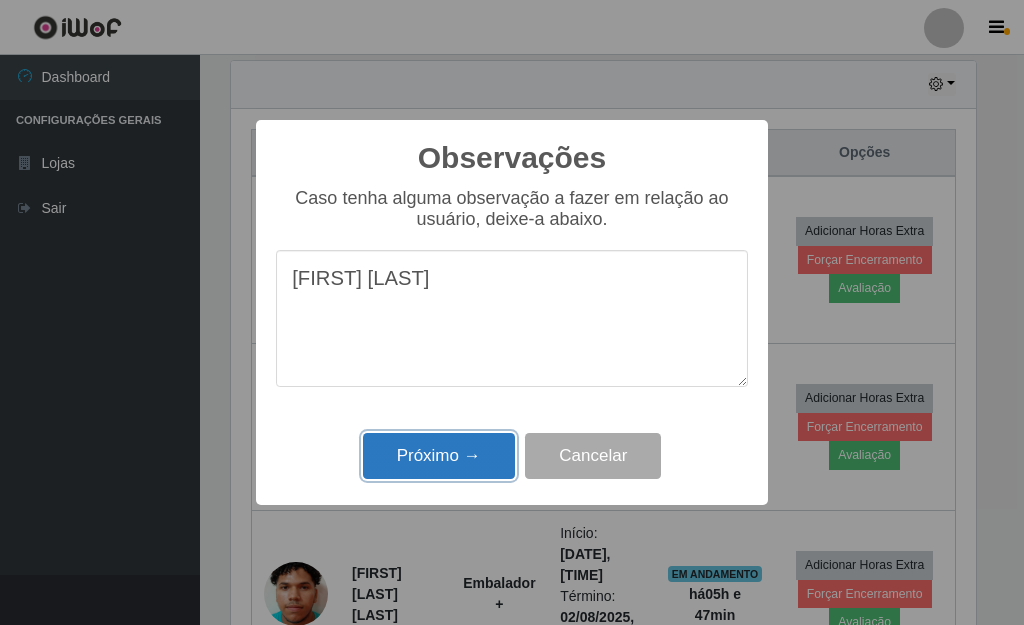 click on "Próximo →" at bounding box center (439, 456) 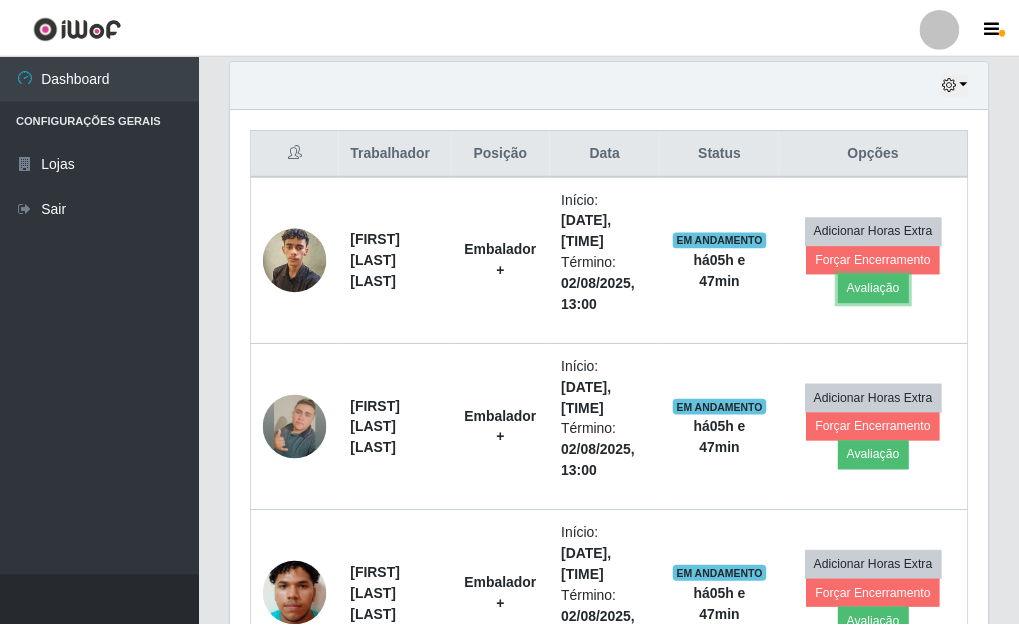 scroll, scrollTop: 999585, scrollLeft: 999243, axis: both 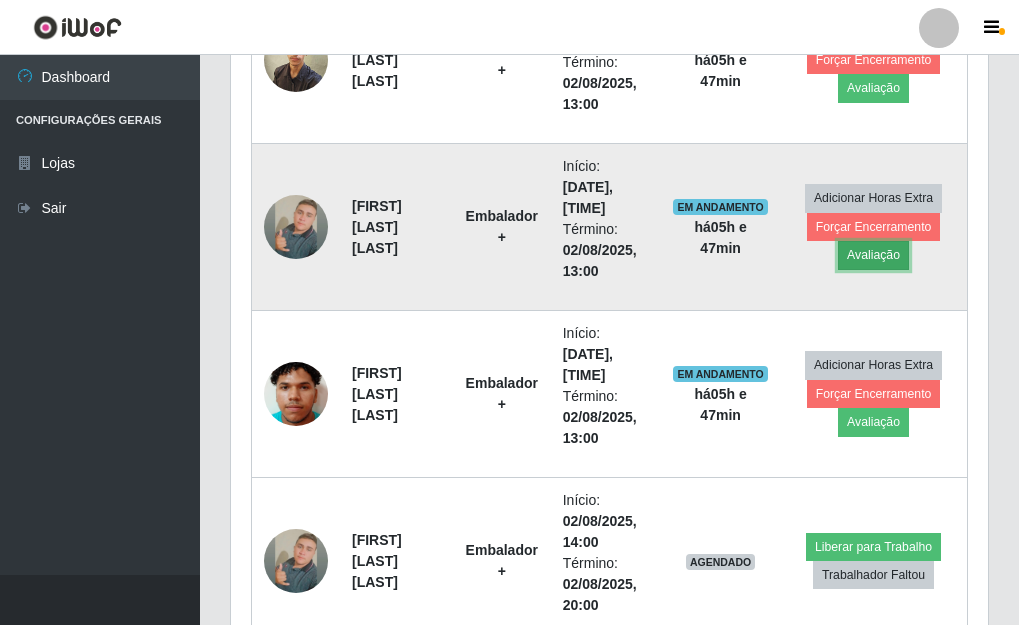 click on "Avaliação" at bounding box center [873, 255] 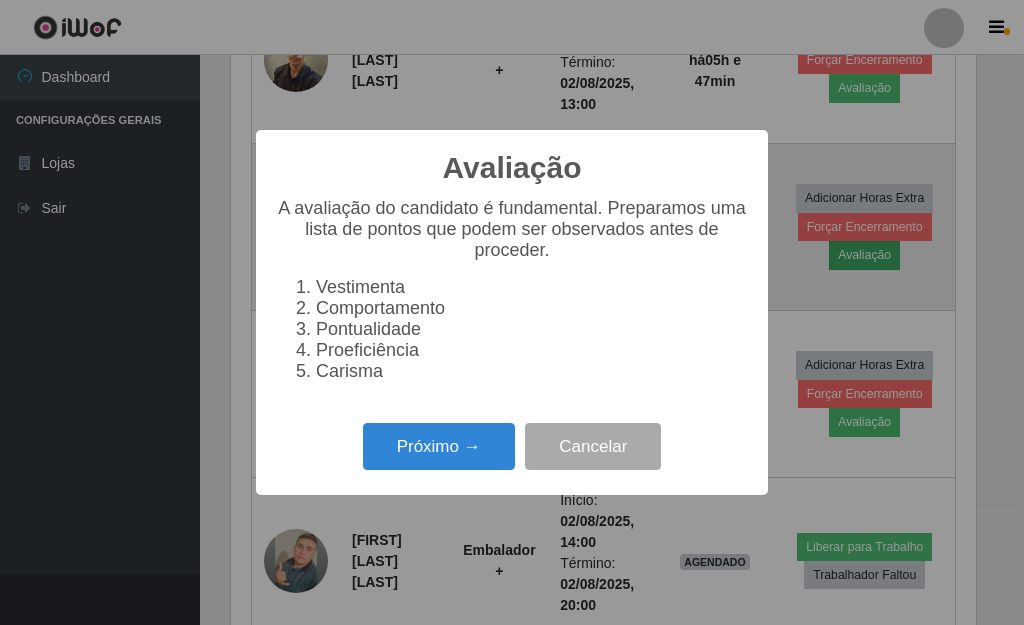 scroll, scrollTop: 999585, scrollLeft: 999255, axis: both 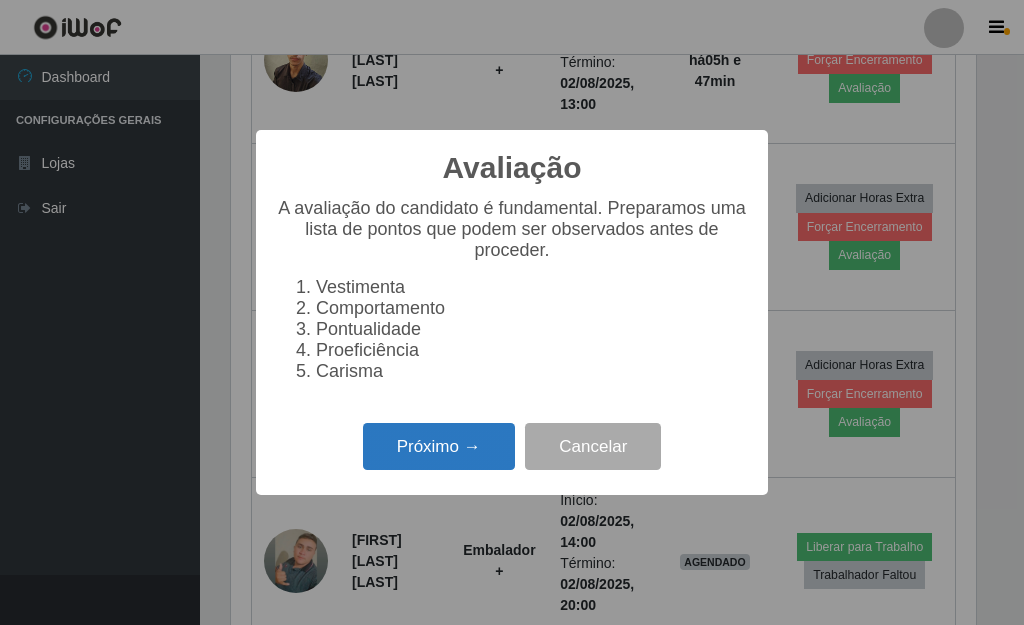 click on "Próximo →" at bounding box center (439, 446) 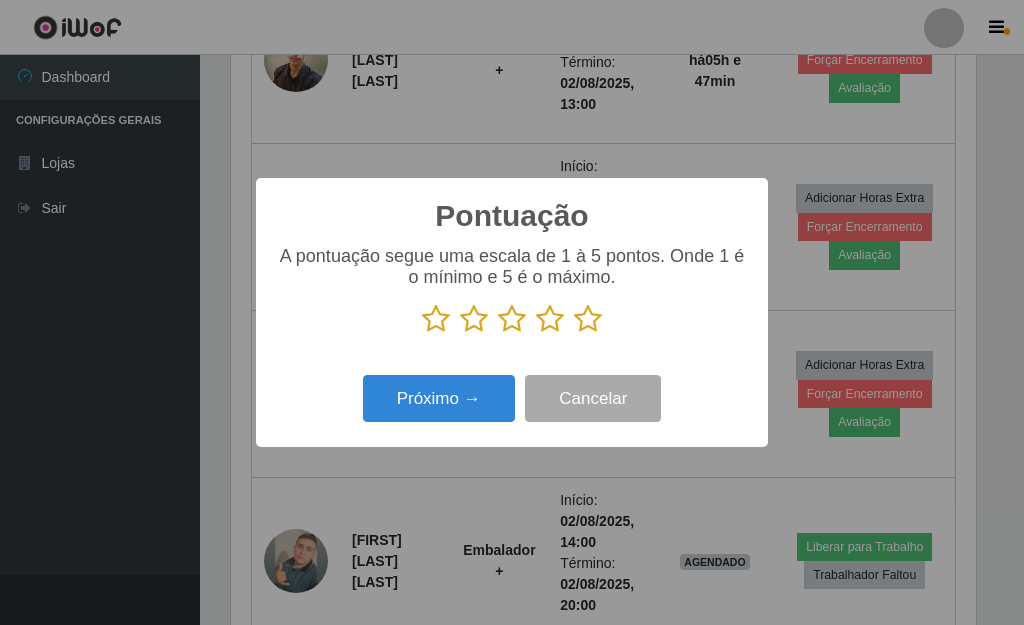 scroll, scrollTop: 999585, scrollLeft: 999255, axis: both 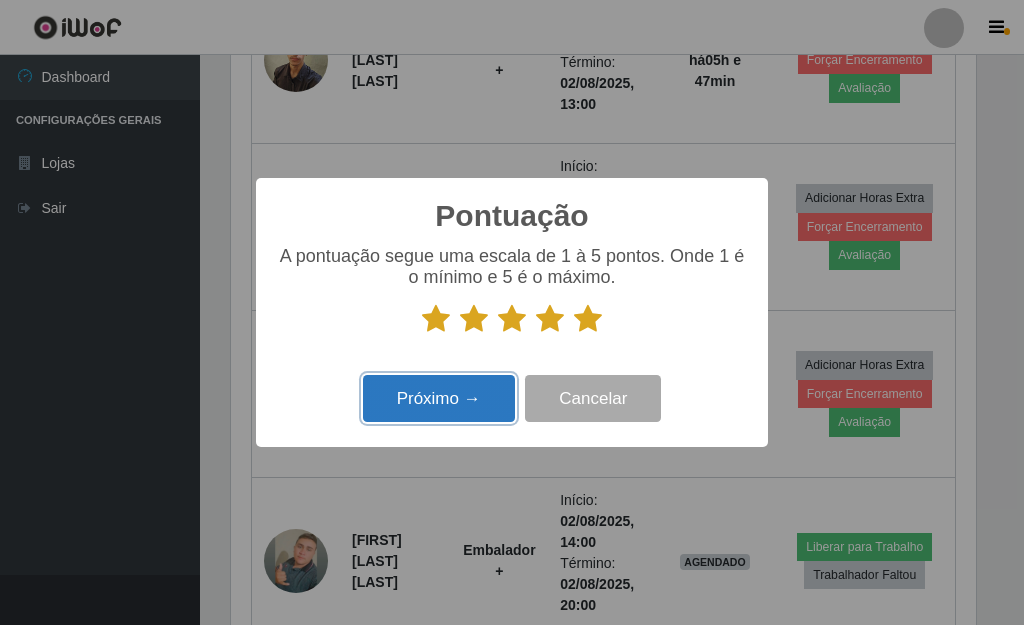 click on "Próximo →" at bounding box center (439, 398) 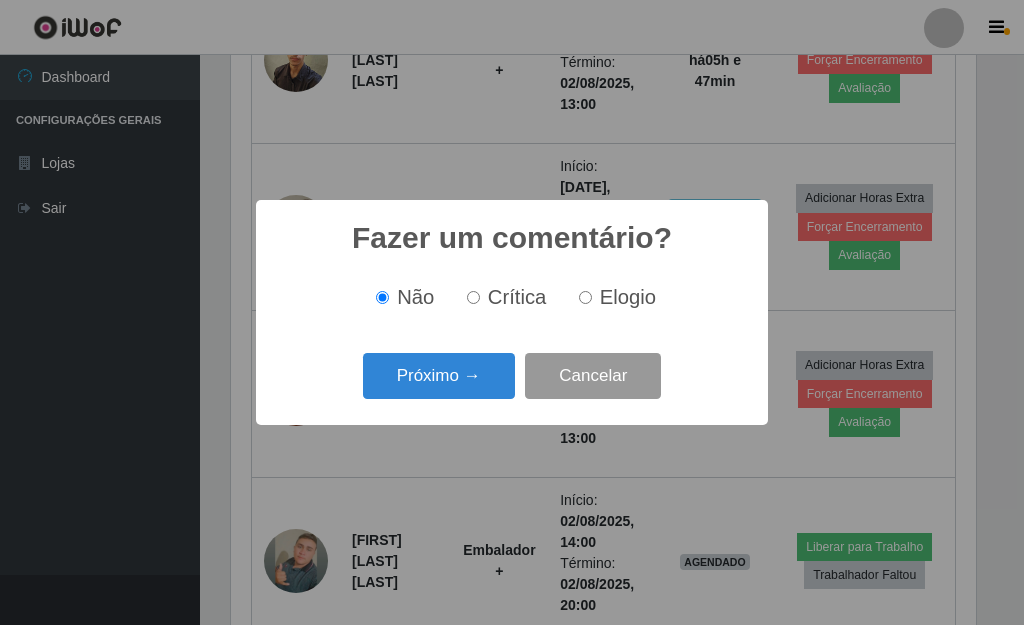 scroll, scrollTop: 999585, scrollLeft: 999255, axis: both 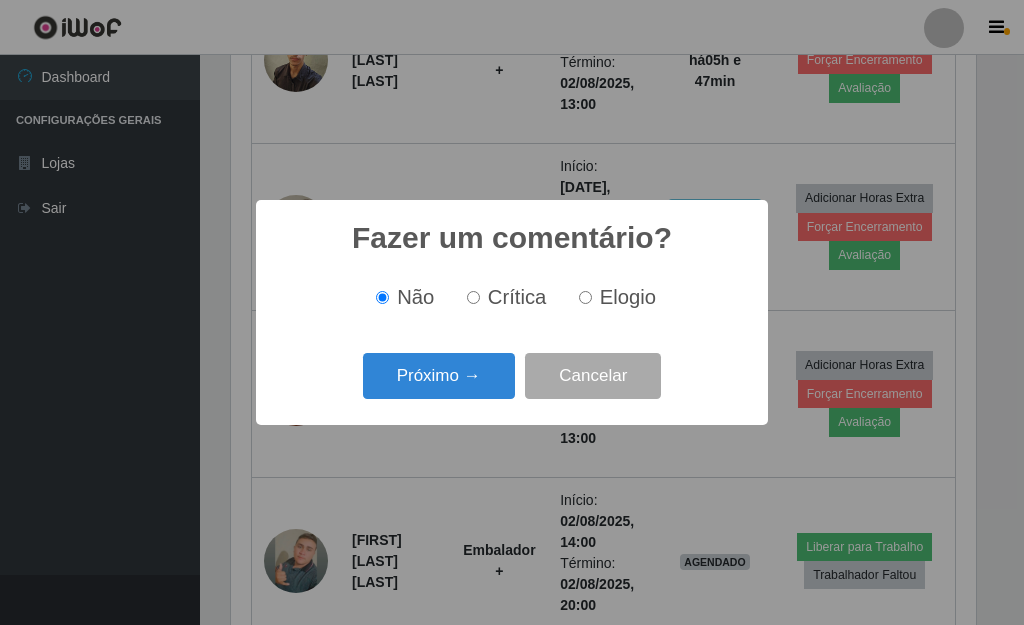 click on "Elogio" at bounding box center (585, 297) 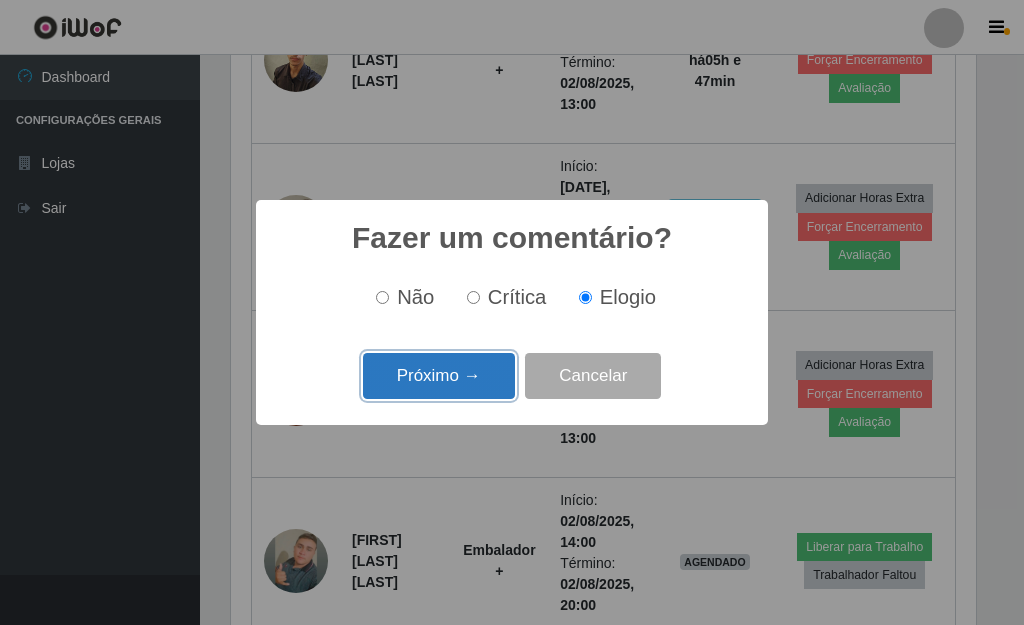 click on "Próximo →" at bounding box center [439, 376] 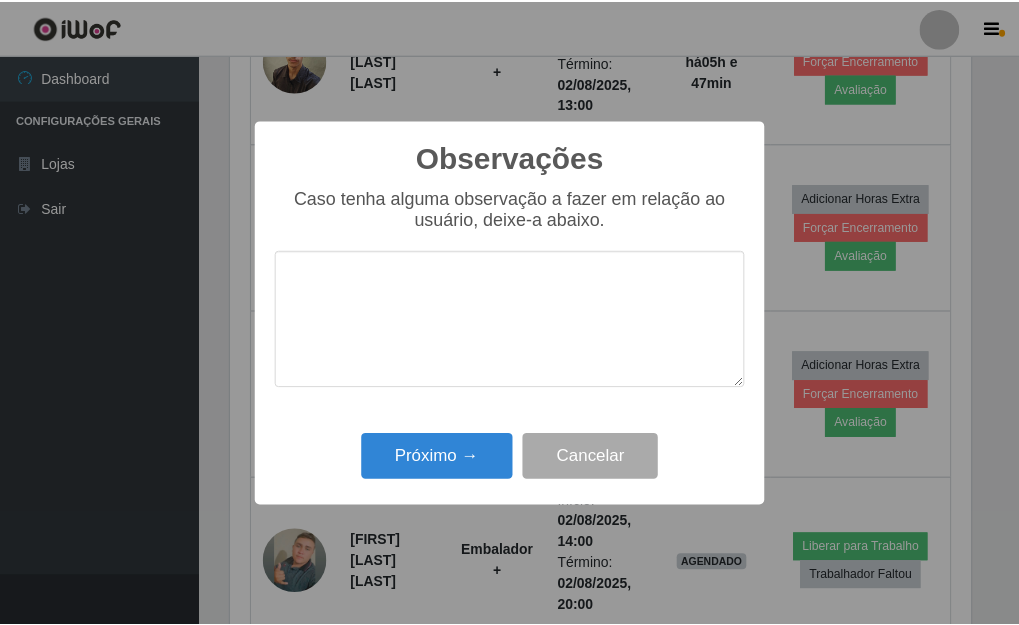 scroll, scrollTop: 999585, scrollLeft: 999255, axis: both 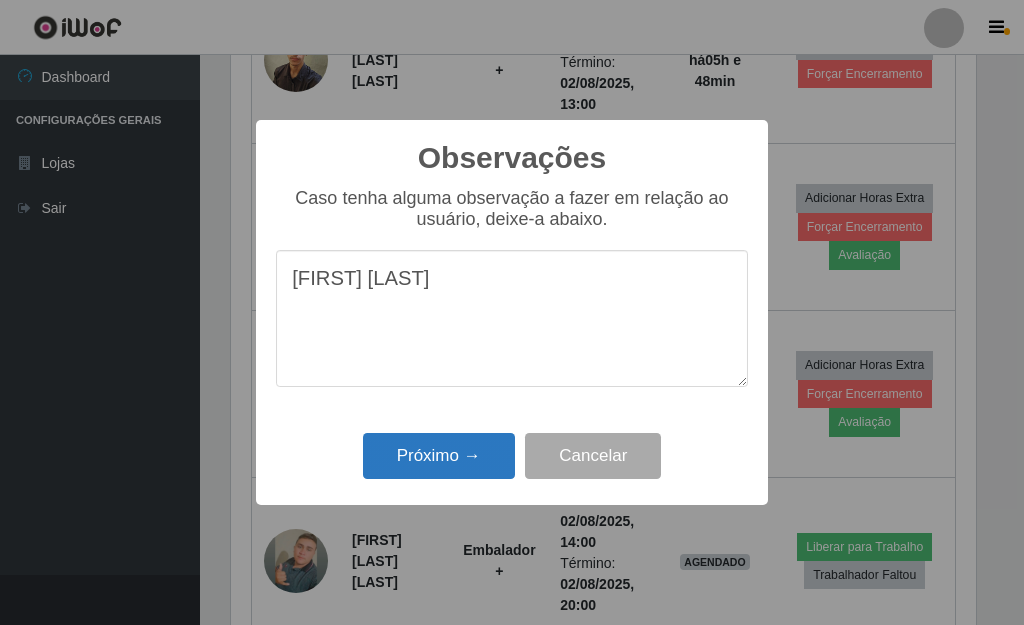 type on "[FIRST] [LAST]" 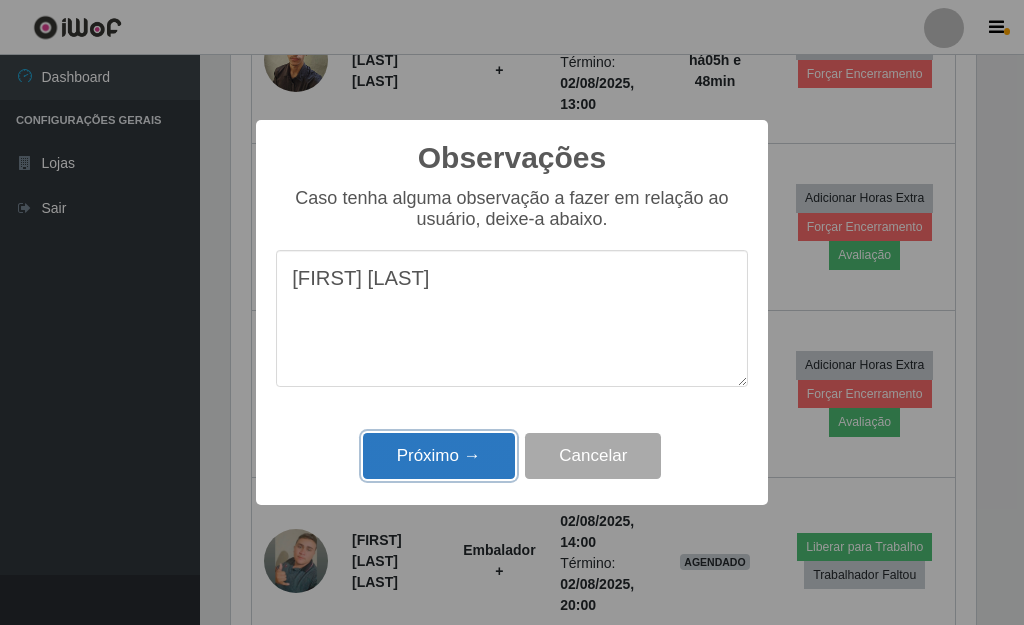 click on "Próximo →" at bounding box center (439, 456) 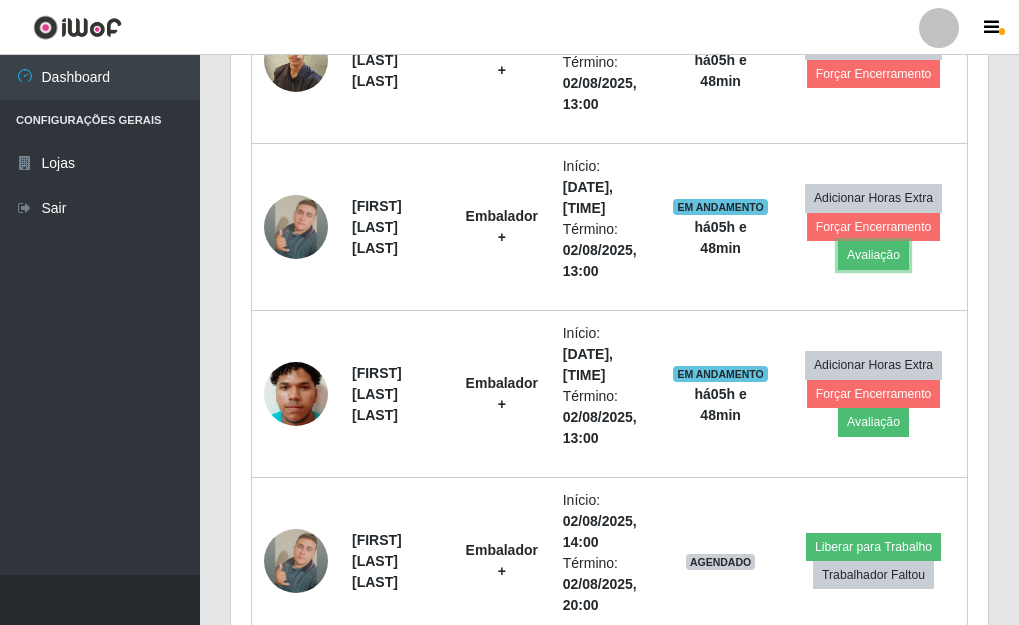 scroll, scrollTop: 999585, scrollLeft: 999243, axis: both 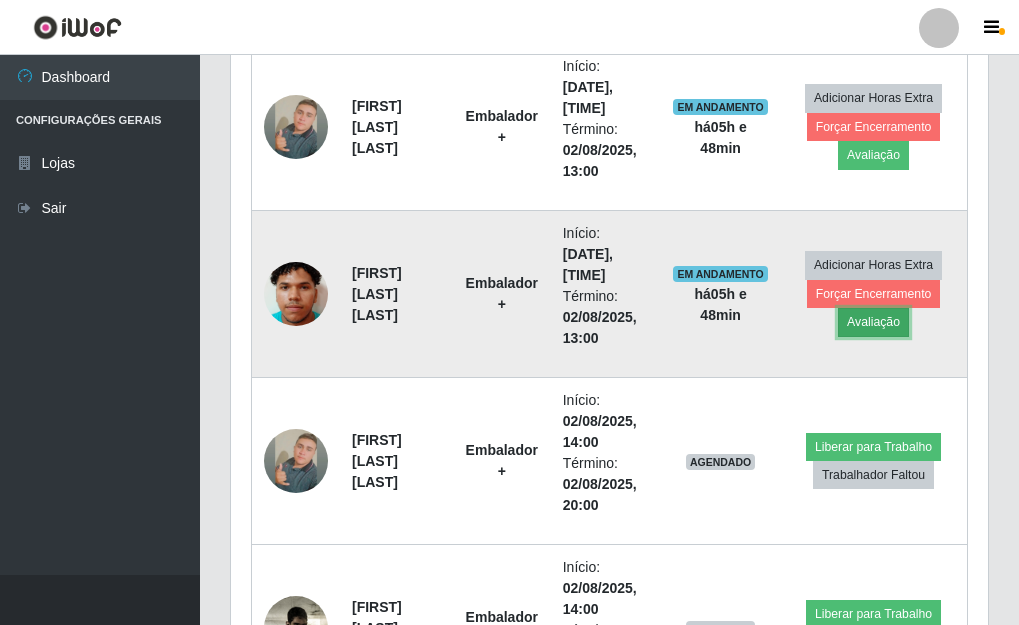 click on "Avaliação" at bounding box center [873, 322] 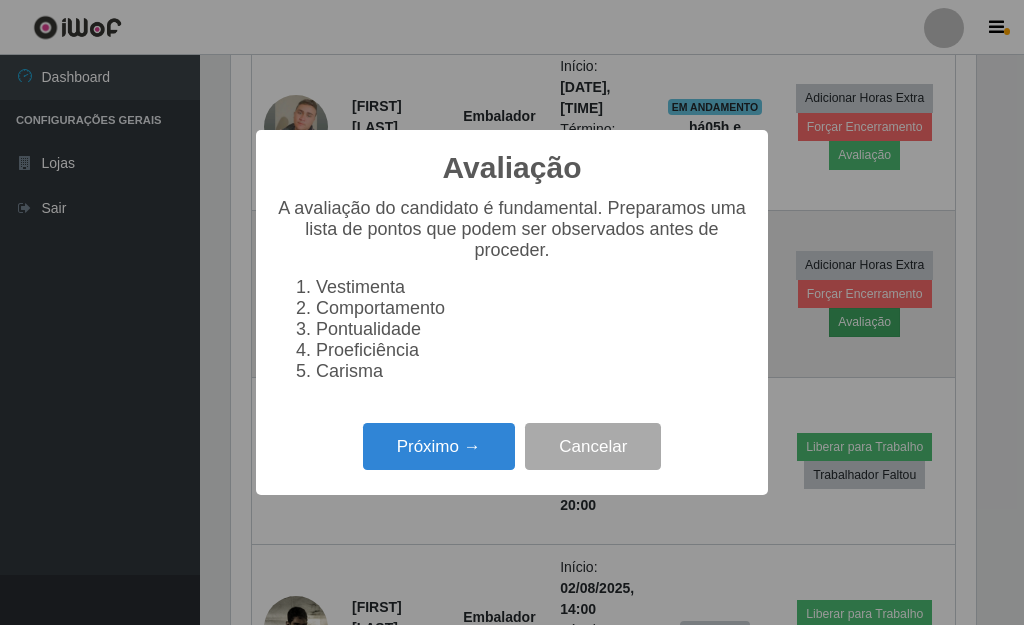 scroll, scrollTop: 999585, scrollLeft: 999255, axis: both 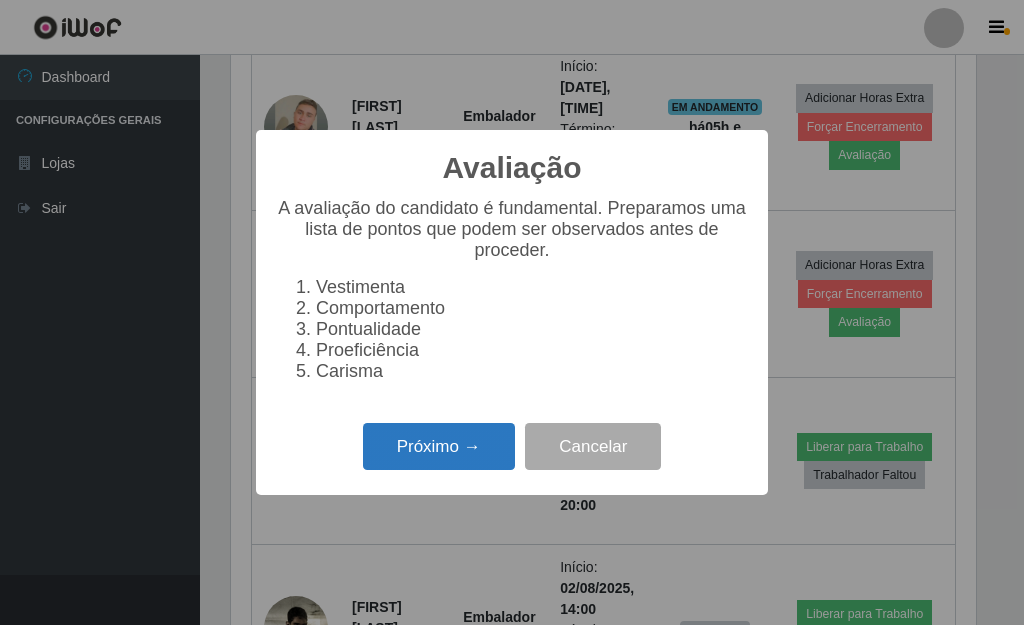 click on "Próximo →" at bounding box center [439, 446] 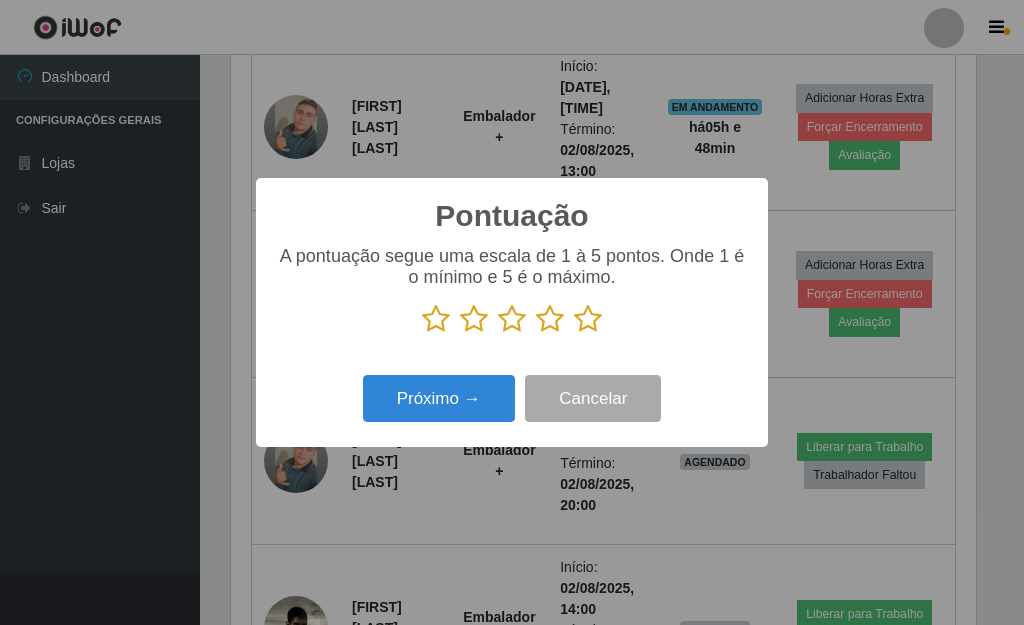 scroll, scrollTop: 999585, scrollLeft: 999255, axis: both 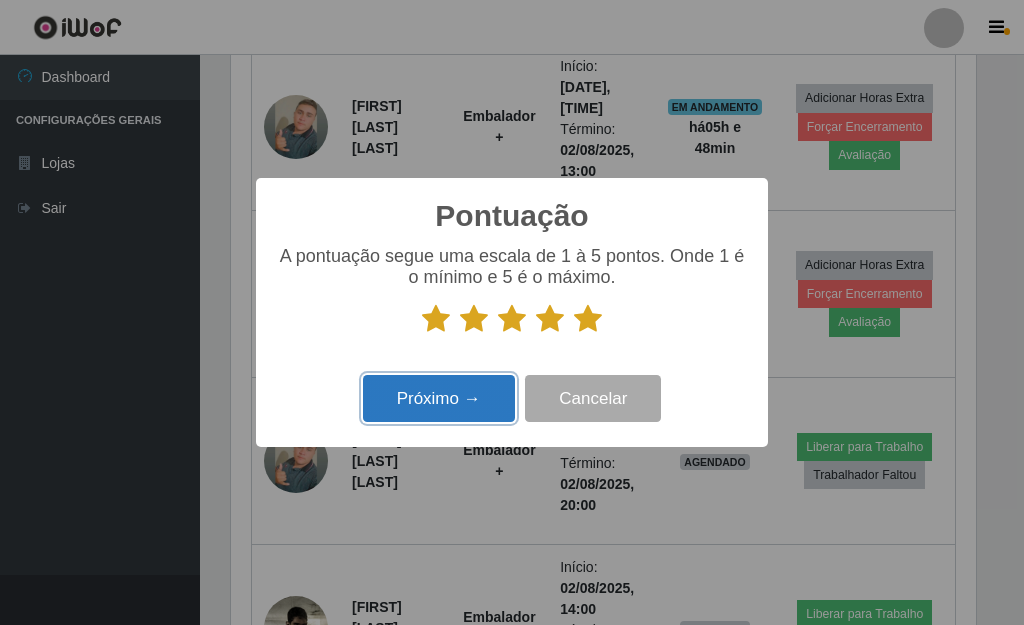 click on "Próximo →" at bounding box center (439, 398) 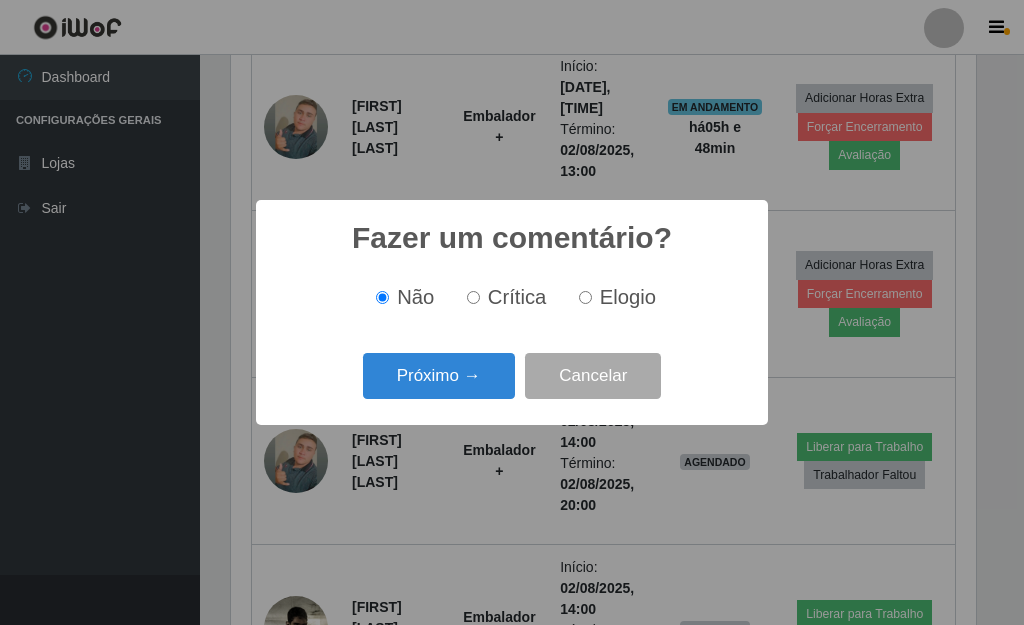scroll, scrollTop: 999585, scrollLeft: 999255, axis: both 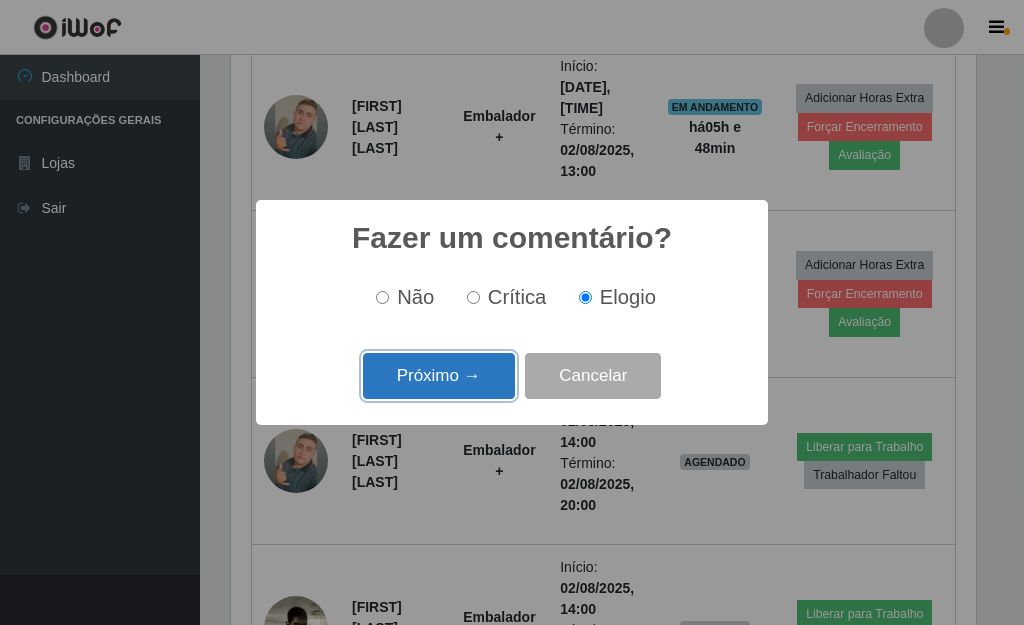 click on "Próximo →" at bounding box center (439, 376) 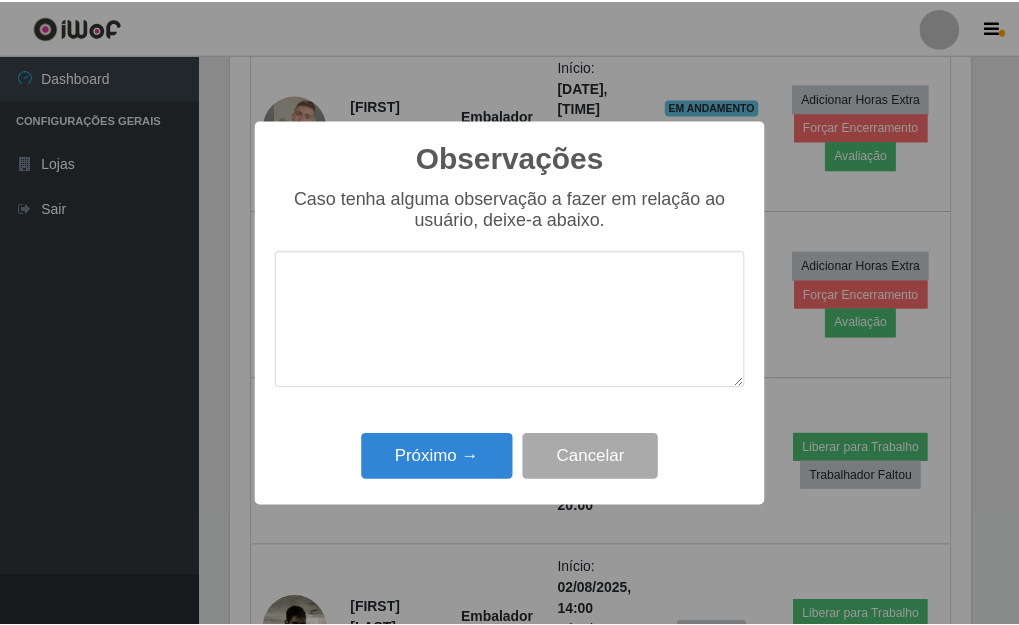 scroll, scrollTop: 999585, scrollLeft: 999255, axis: both 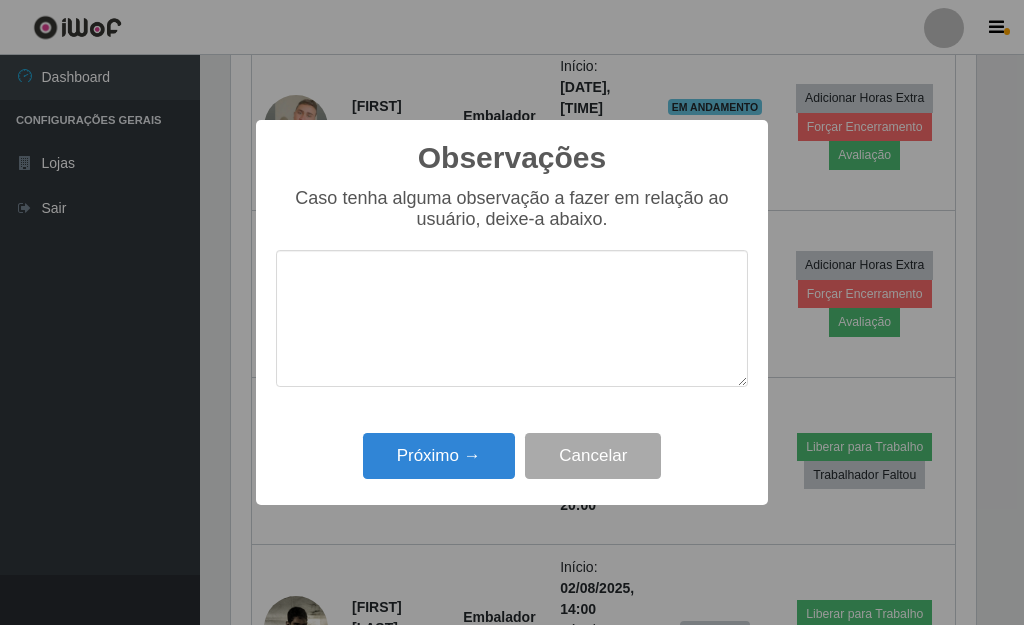 type on "o" 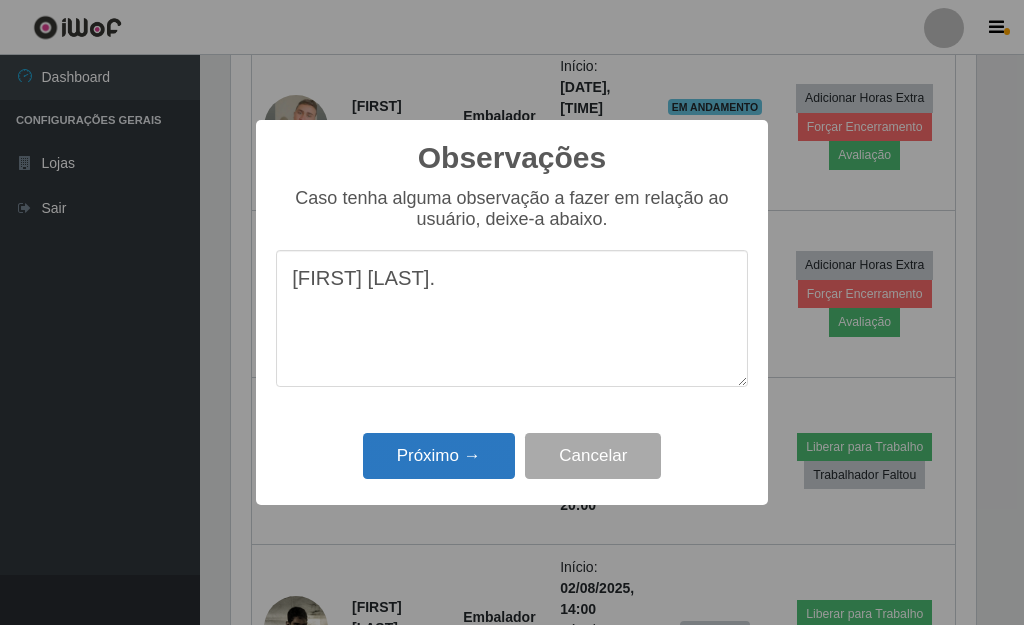 type on "[FIRST] [LAST]." 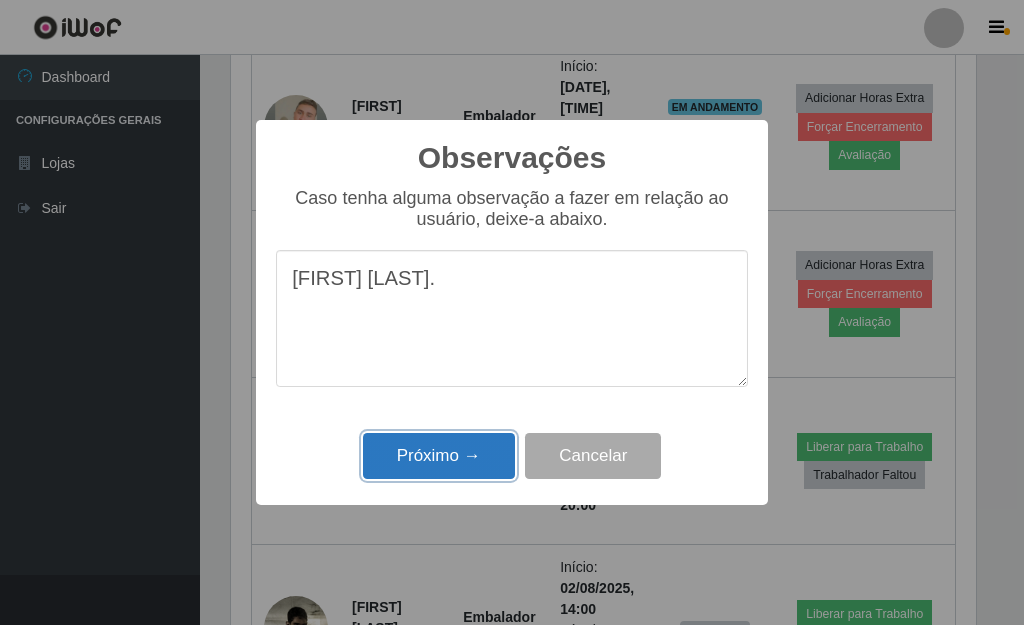 click on "Próximo →" at bounding box center [439, 456] 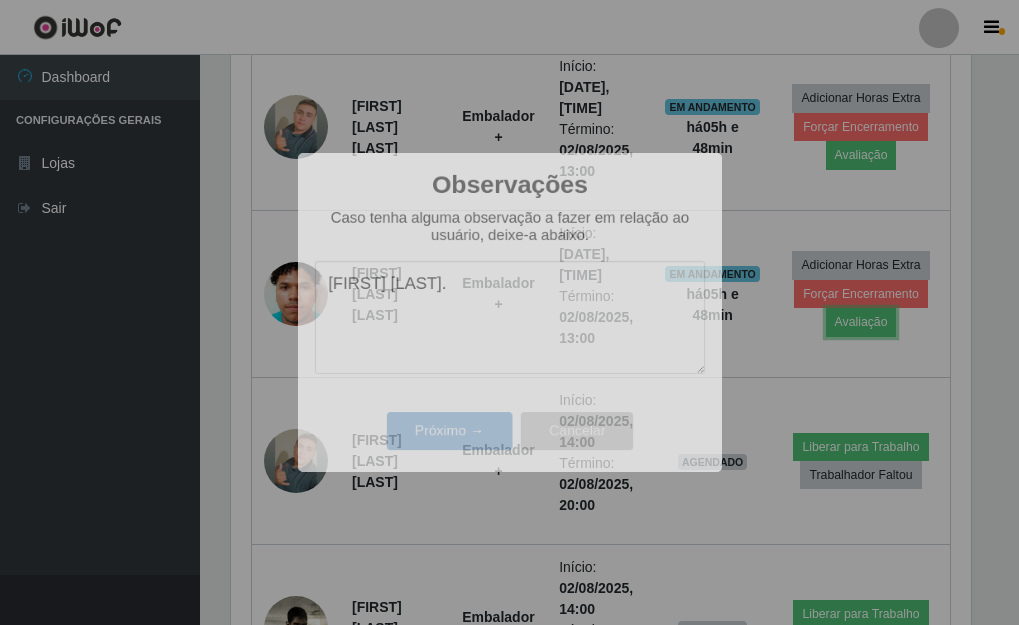 scroll, scrollTop: 999585, scrollLeft: 999243, axis: both 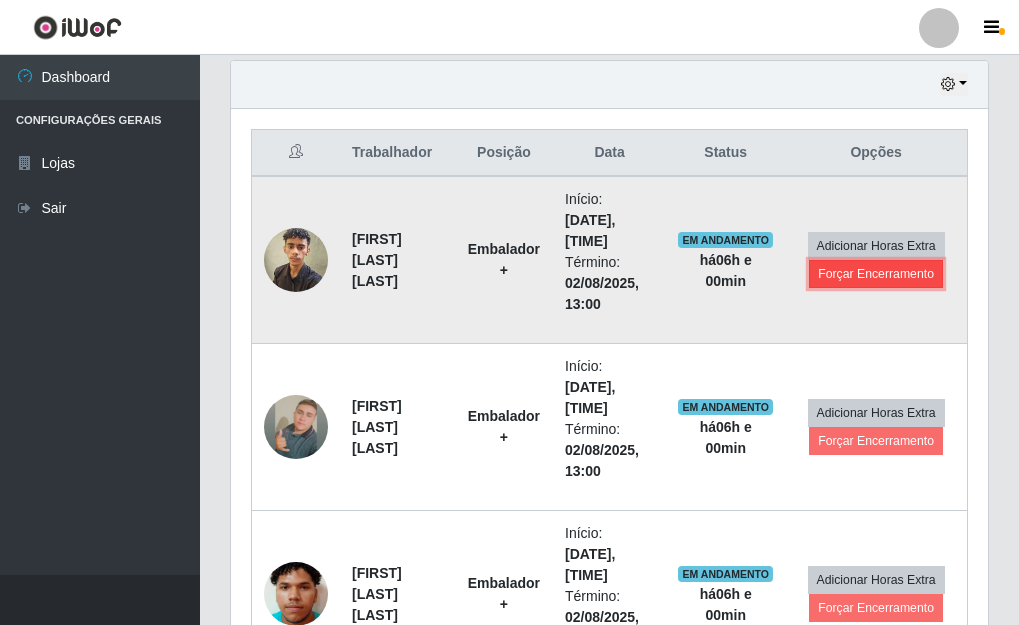 click on "Forçar Encerramento" at bounding box center (876, 274) 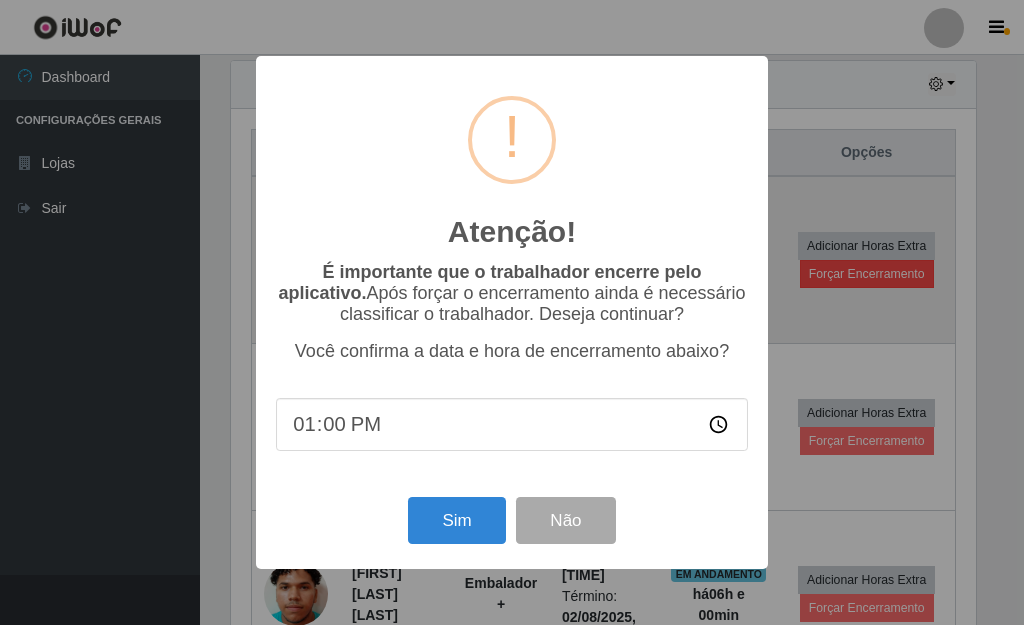 scroll, scrollTop: 999585, scrollLeft: 999255, axis: both 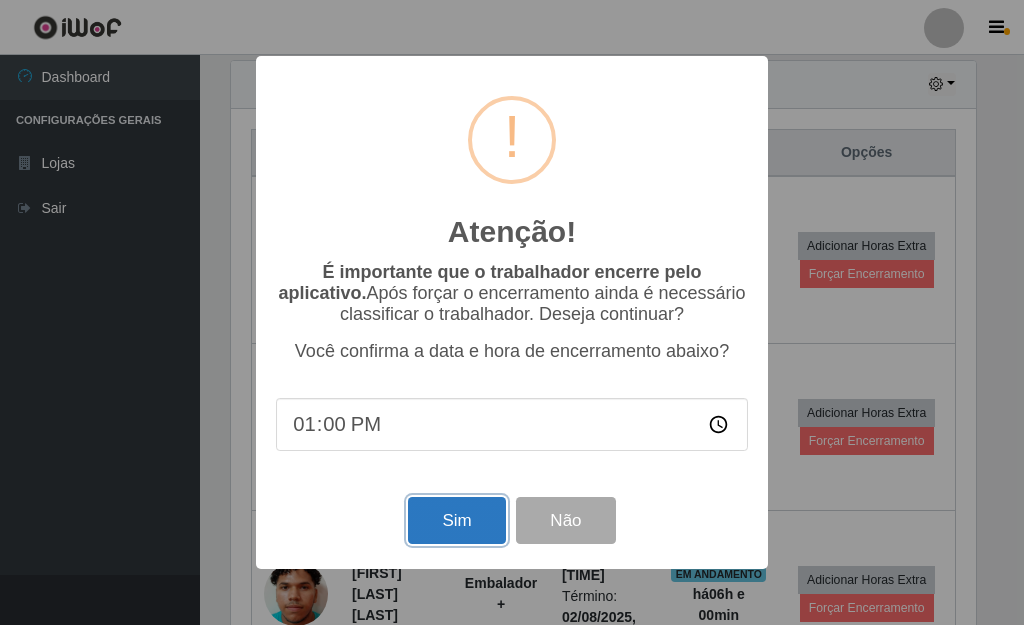 click on "Sim" at bounding box center (456, 520) 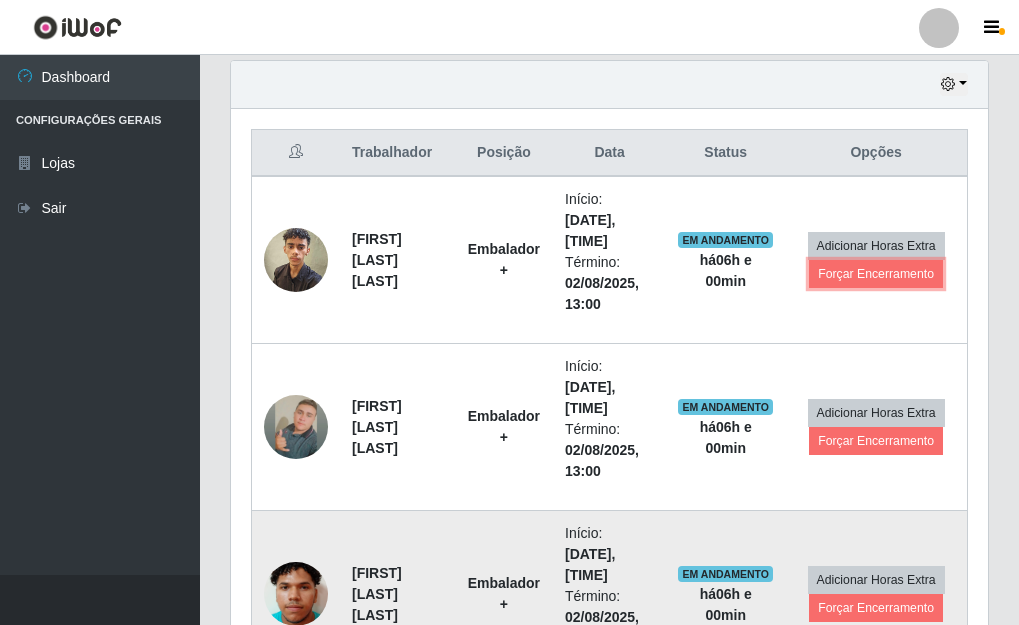 scroll, scrollTop: 999585, scrollLeft: 999243, axis: both 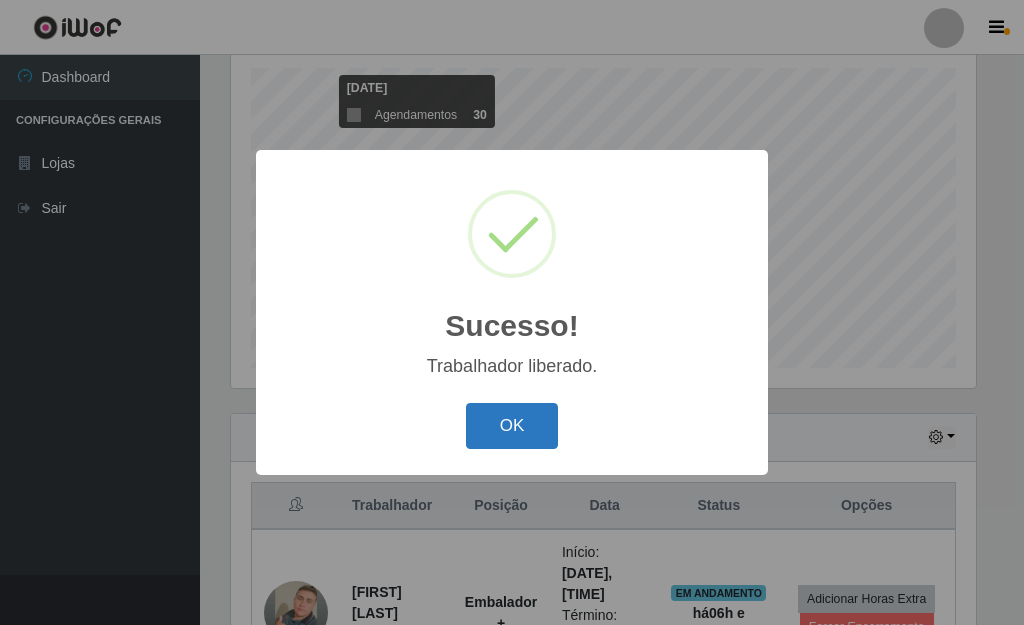 click on "OK" at bounding box center [512, 426] 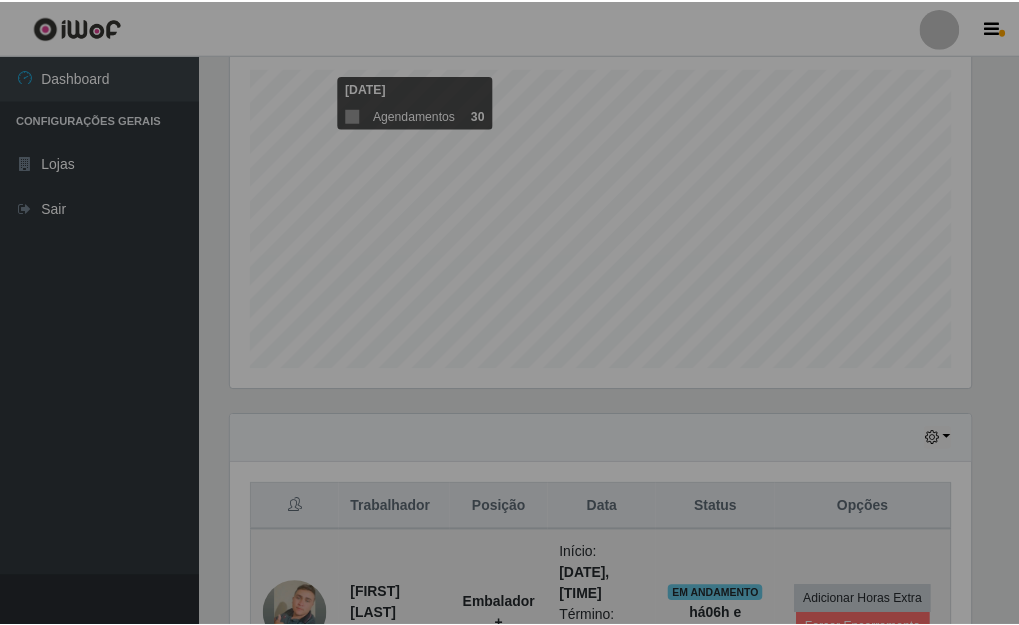 scroll, scrollTop: 999585, scrollLeft: 999243, axis: both 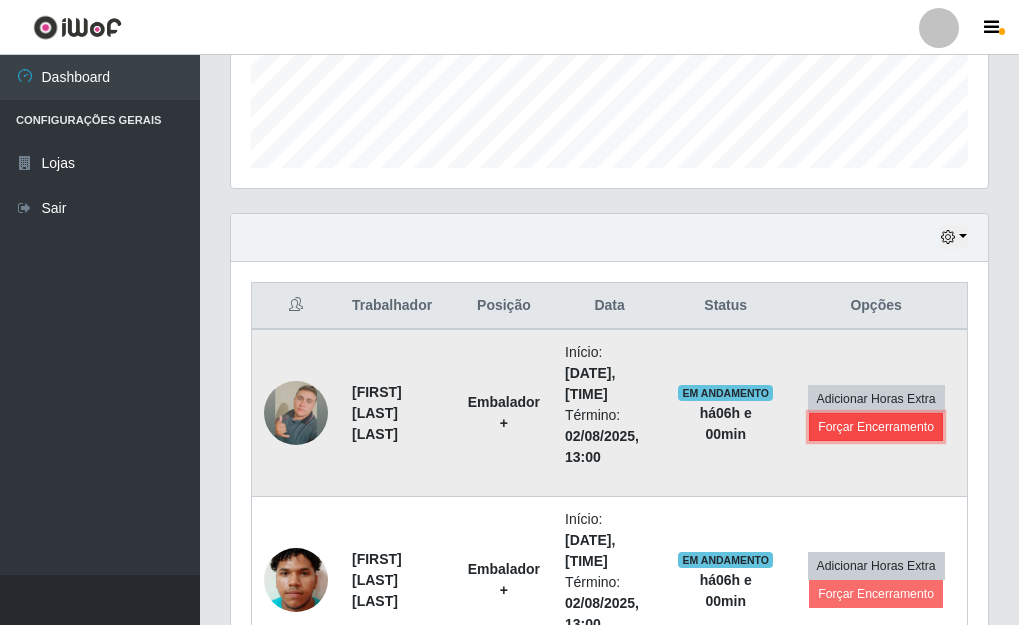 click on "Forçar Encerramento" at bounding box center [876, 427] 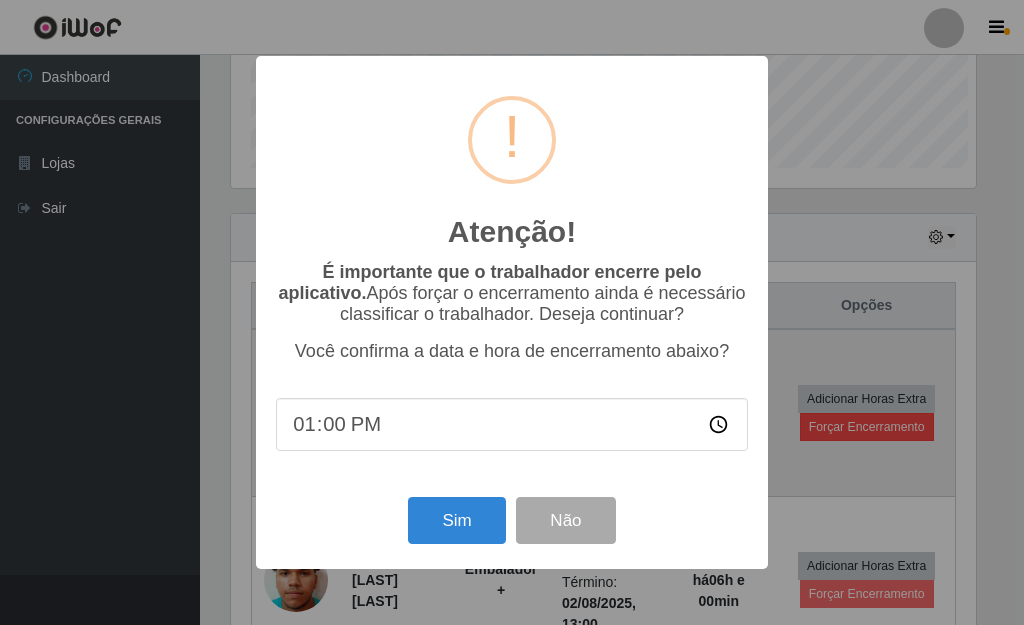 scroll, scrollTop: 999585, scrollLeft: 999255, axis: both 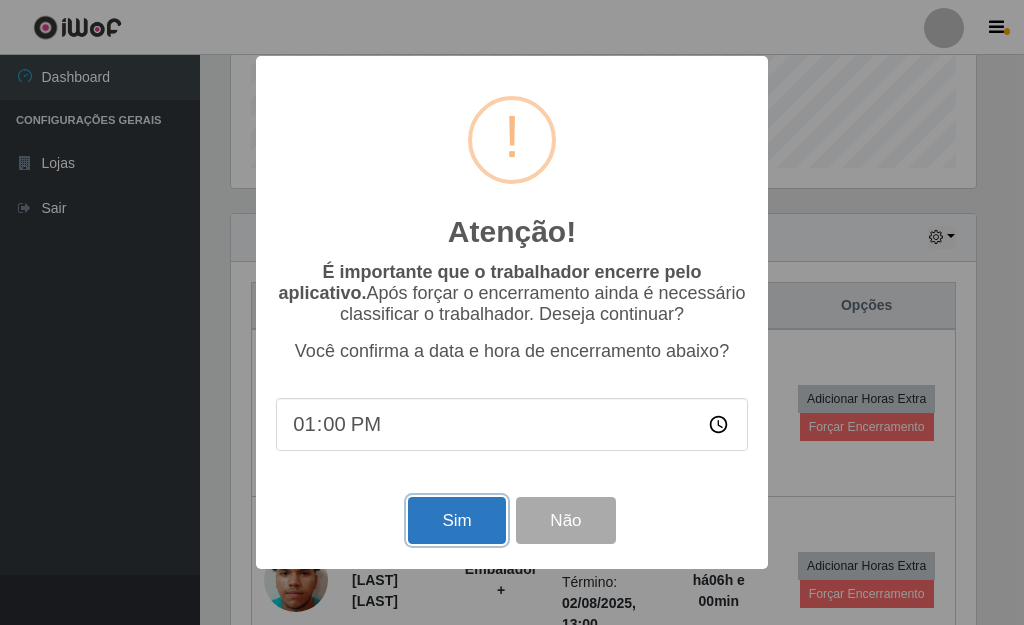 click on "Sim" at bounding box center [456, 520] 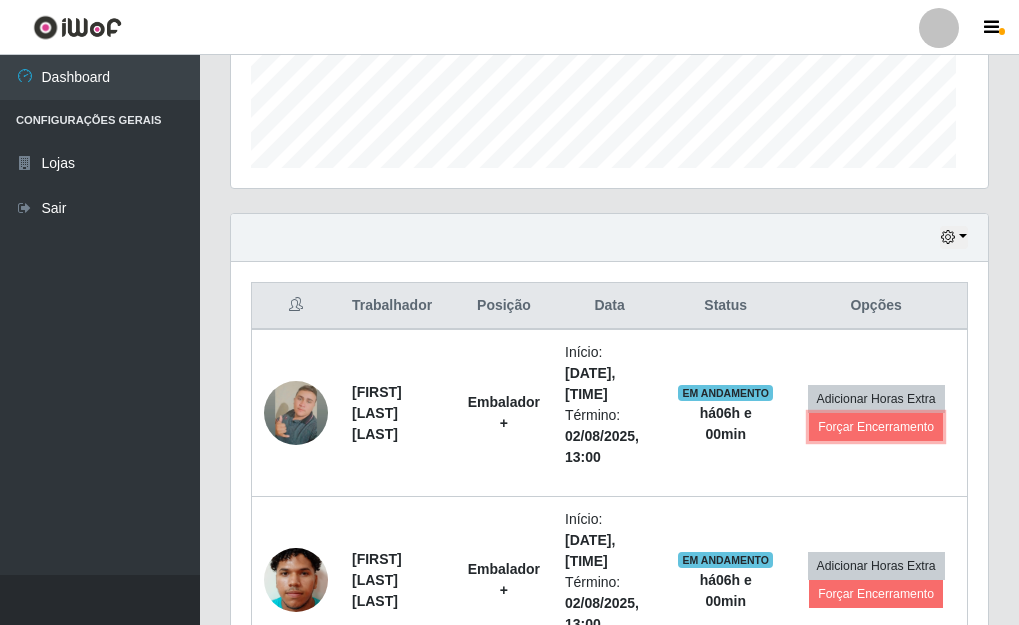 scroll, scrollTop: 999585, scrollLeft: 999243, axis: both 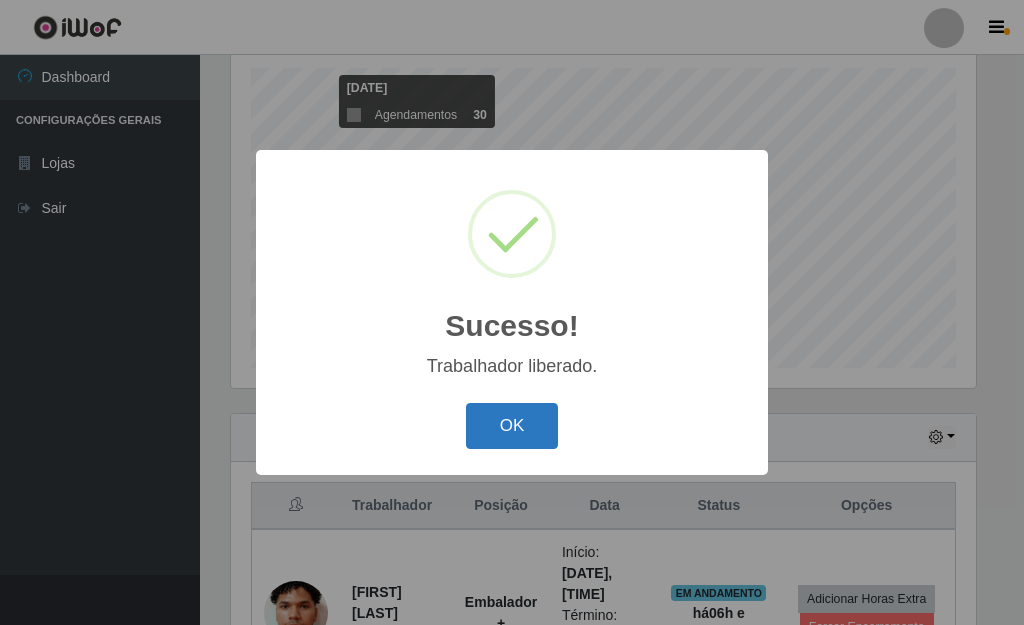click on "OK" at bounding box center (512, 426) 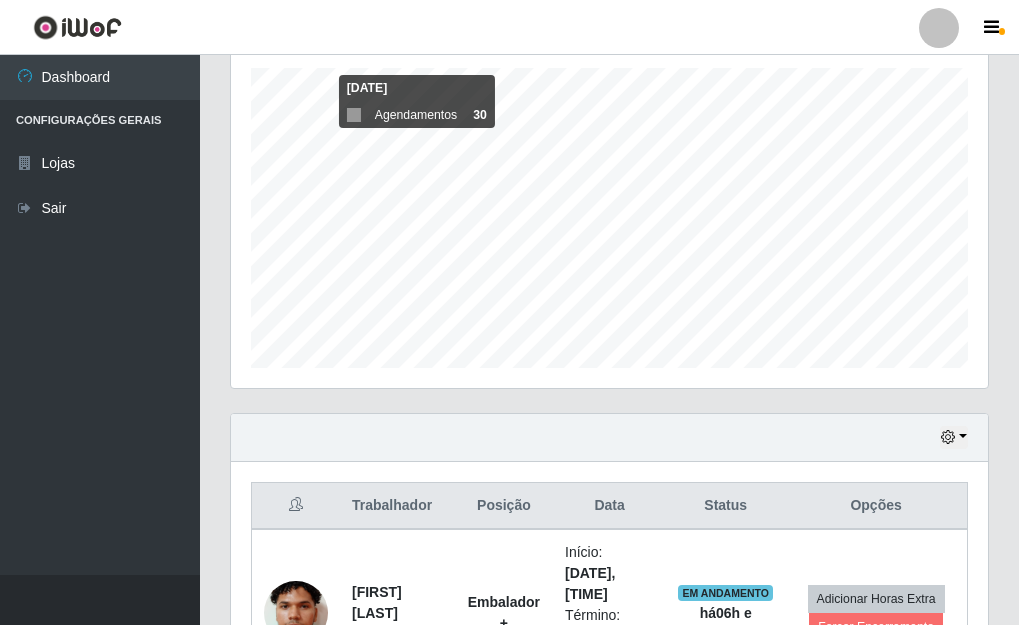 scroll, scrollTop: 999585, scrollLeft: 999243, axis: both 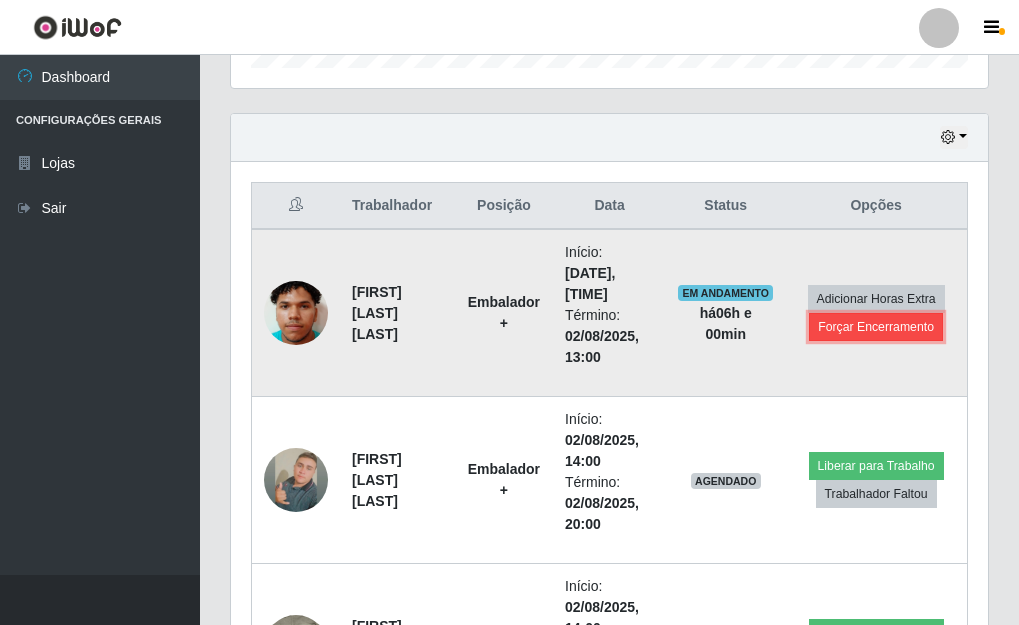 click on "Forçar Encerramento" at bounding box center [876, 327] 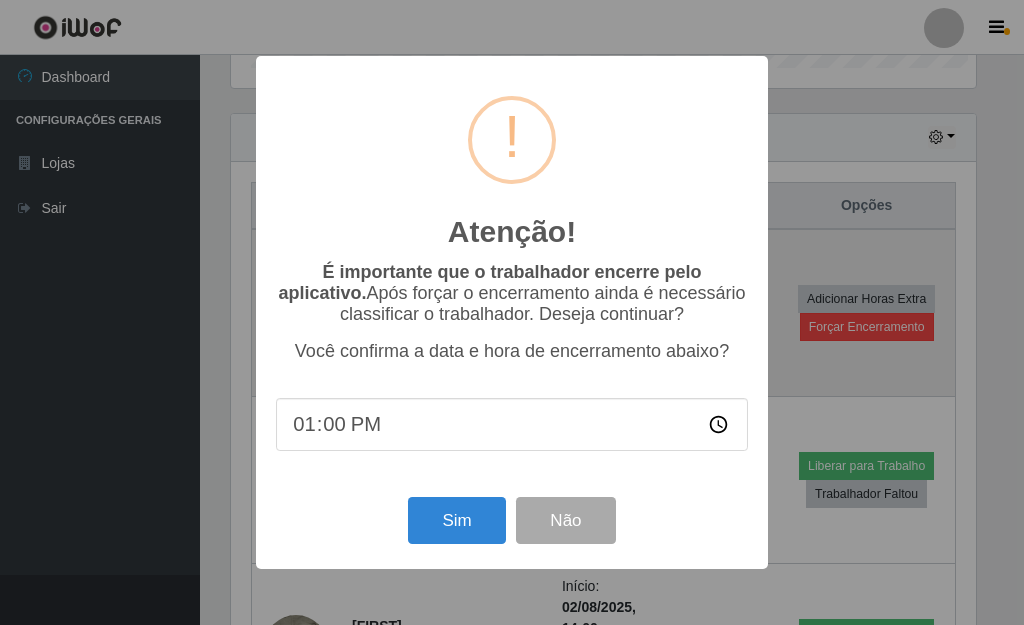 scroll, scrollTop: 999585, scrollLeft: 999255, axis: both 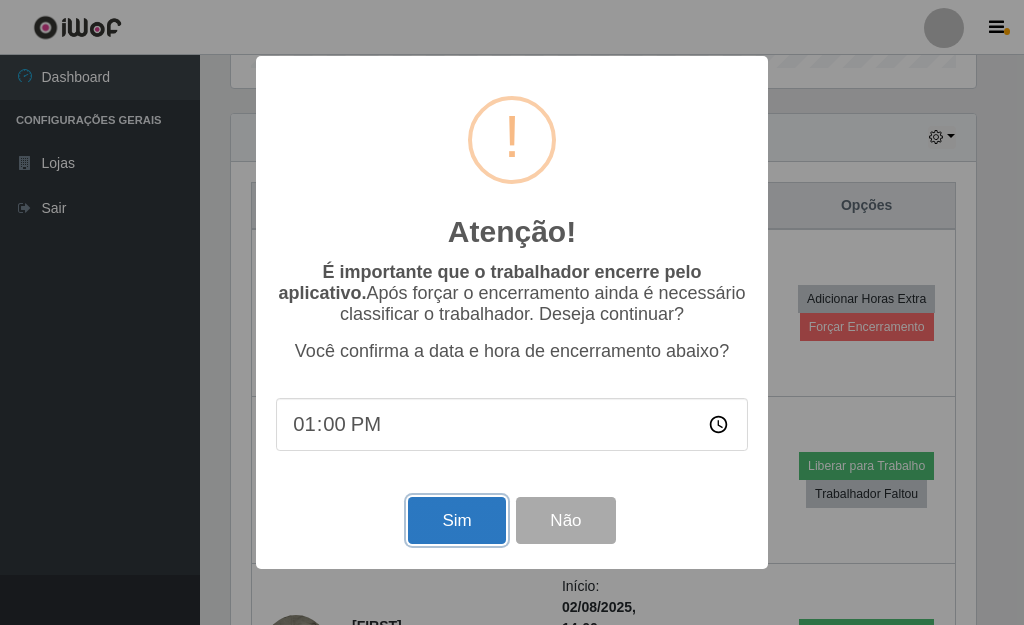 click on "Sim" at bounding box center [456, 520] 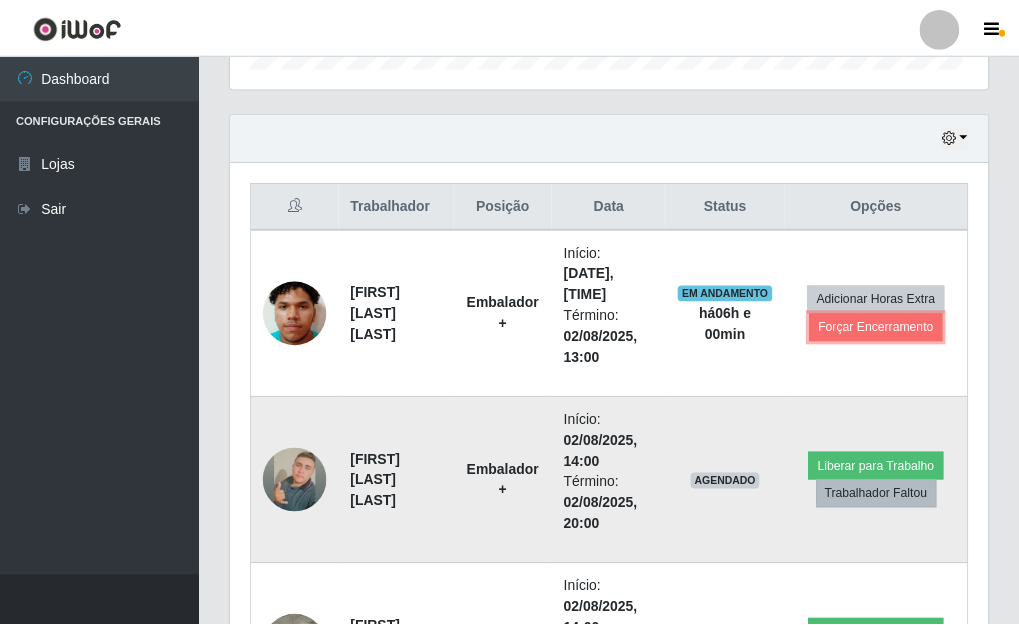 scroll, scrollTop: 999585, scrollLeft: 999243, axis: both 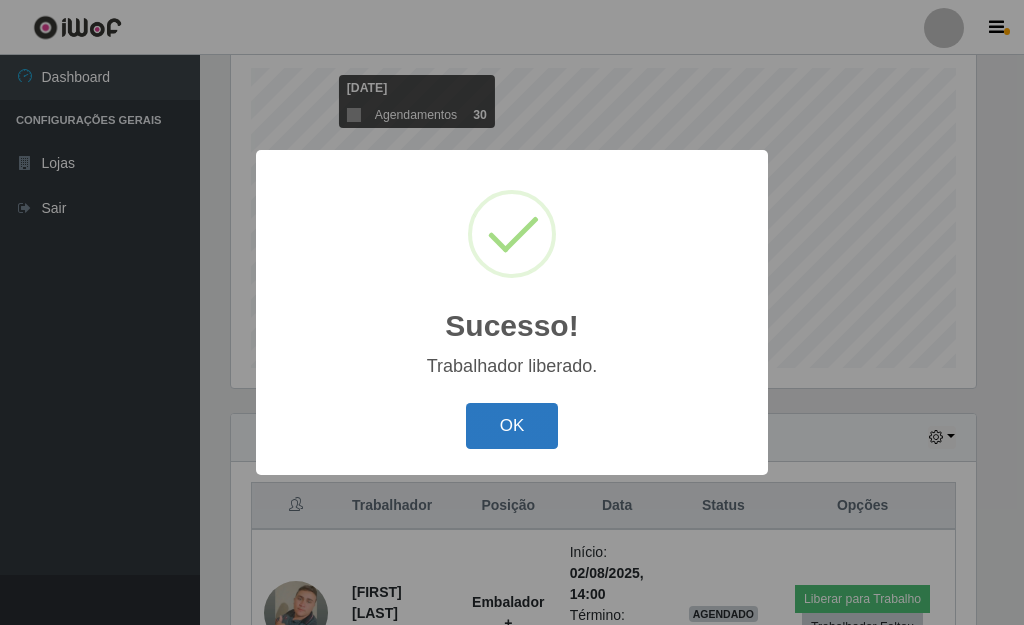 click on "OK" at bounding box center [512, 426] 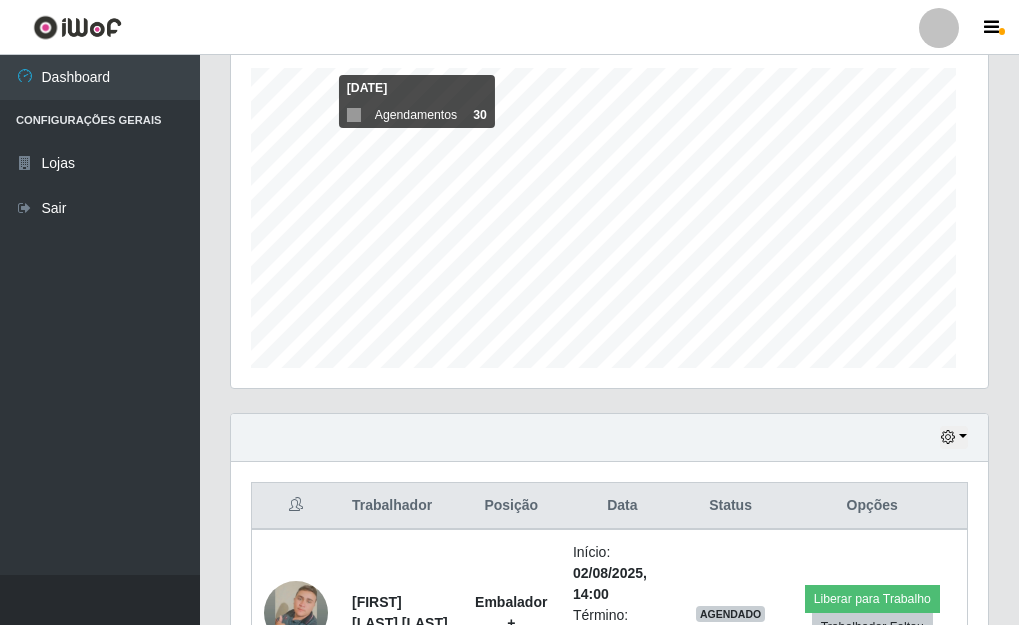 scroll, scrollTop: 999585, scrollLeft: 999243, axis: both 